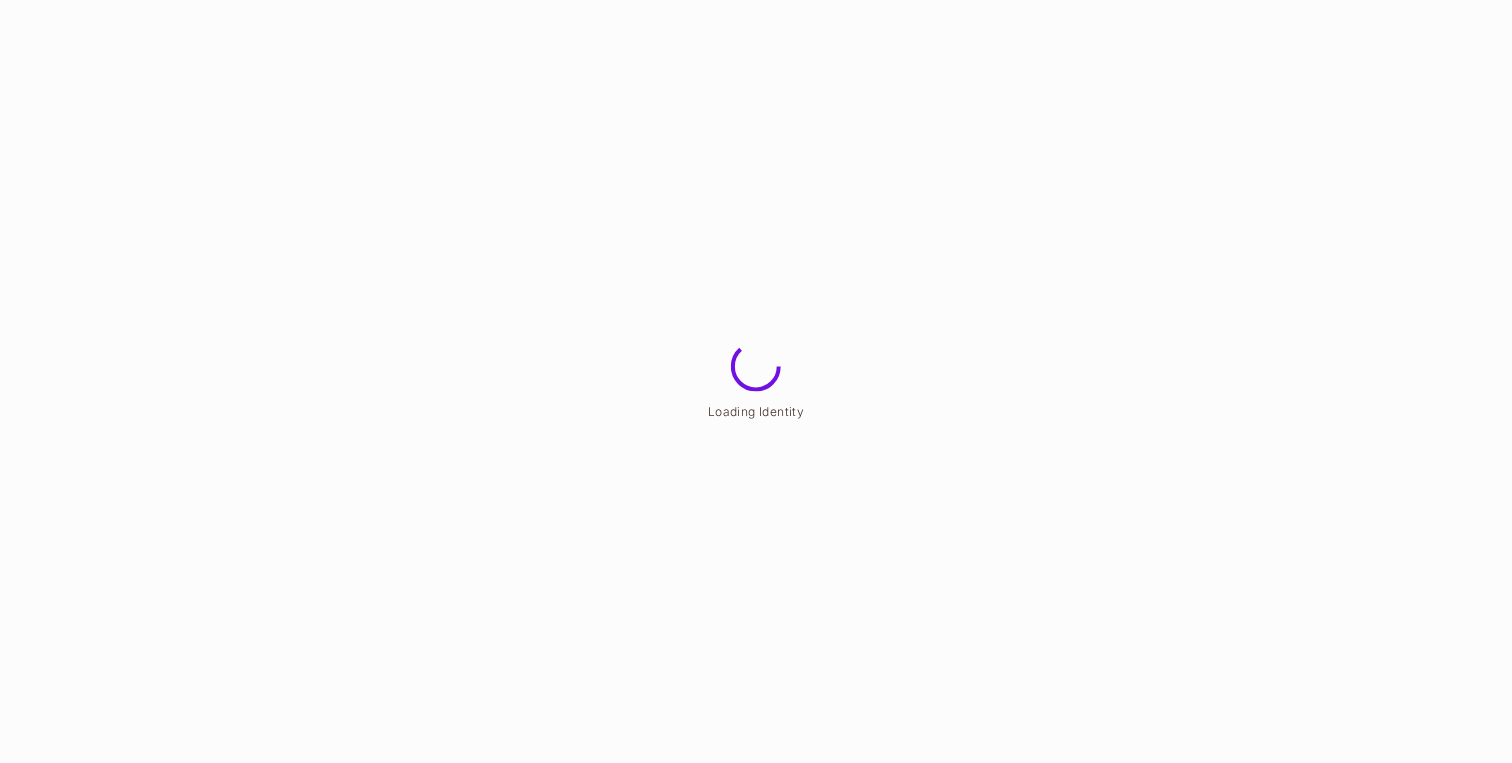 scroll, scrollTop: 0, scrollLeft: 0, axis: both 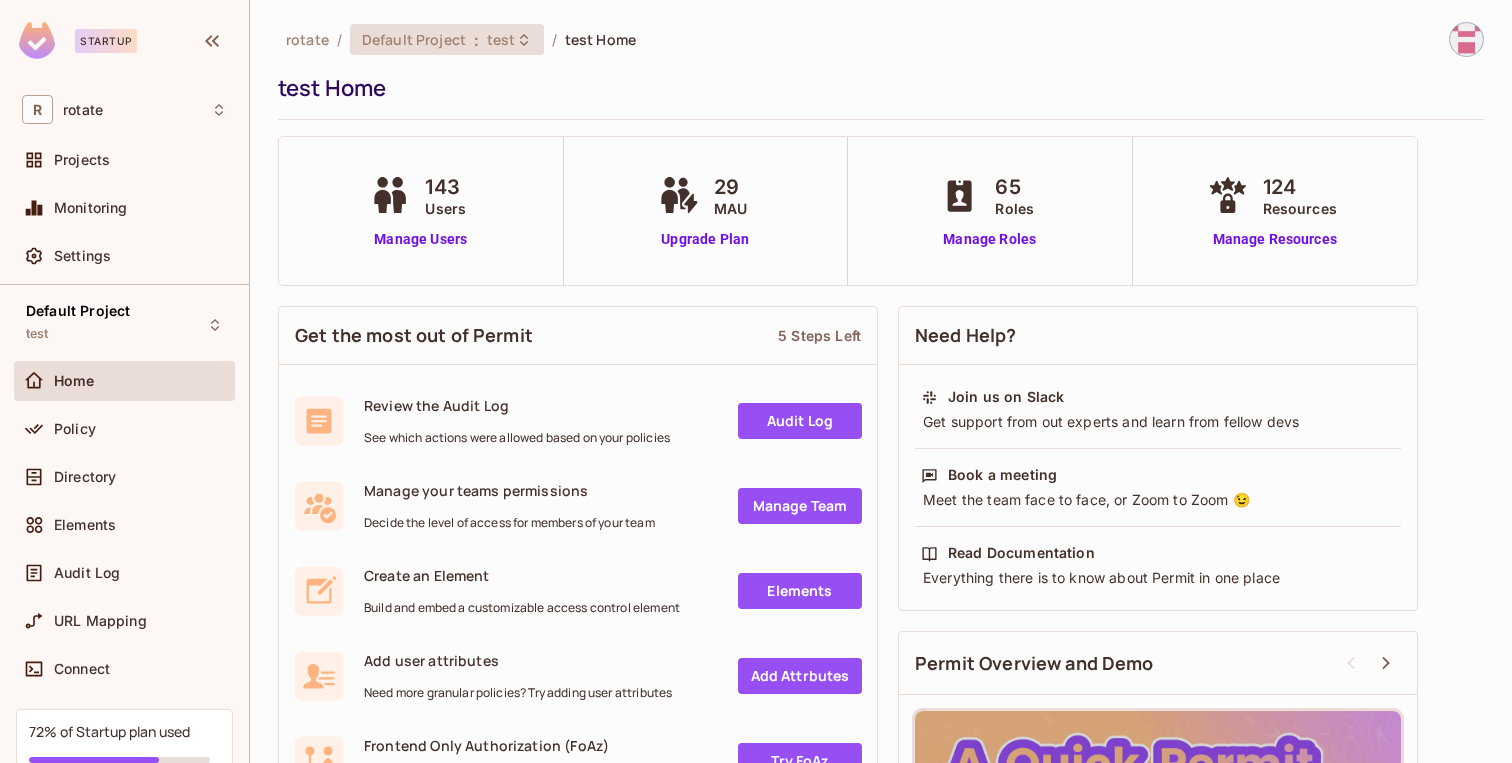 click on "test" at bounding box center (501, 39) 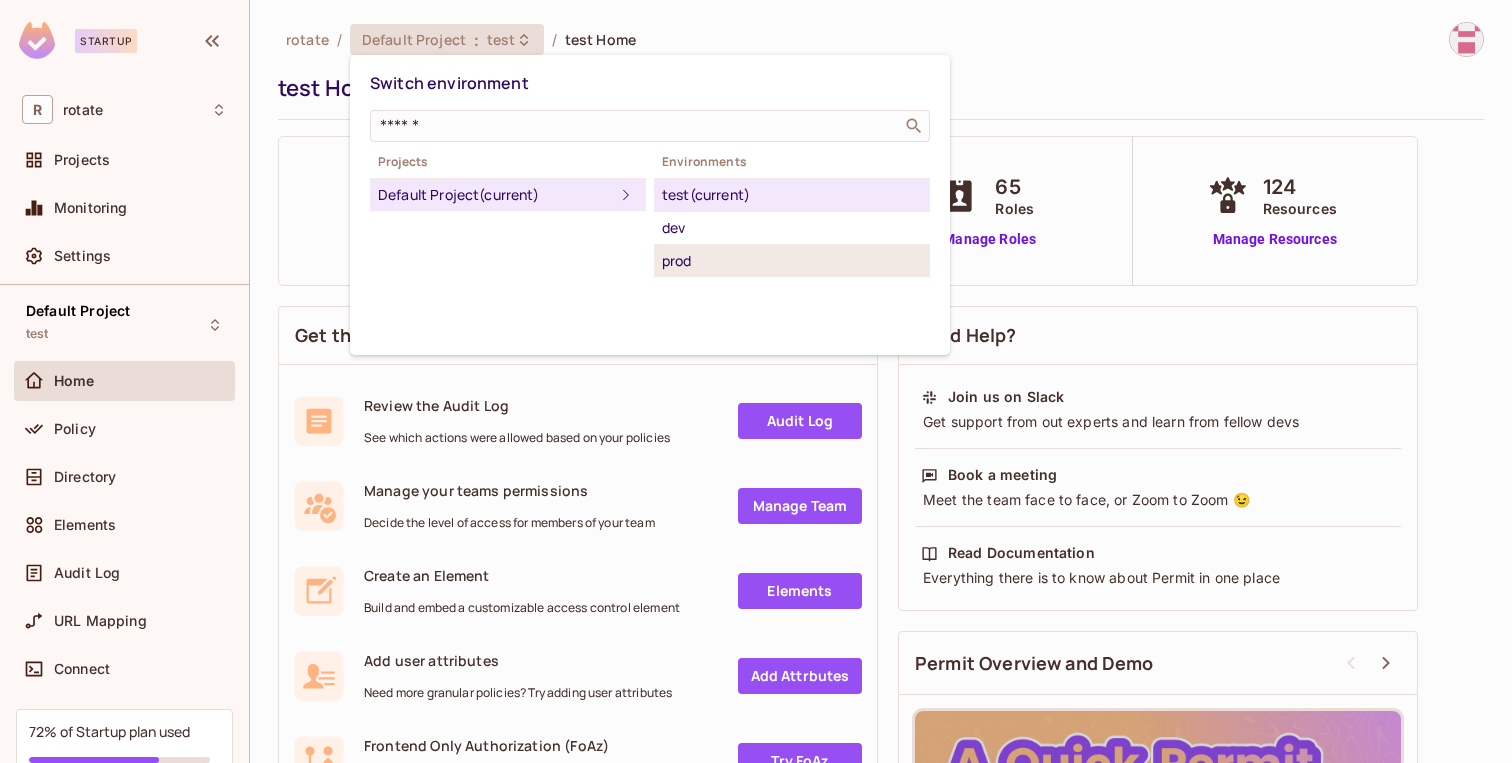 click on "prod" at bounding box center [792, 261] 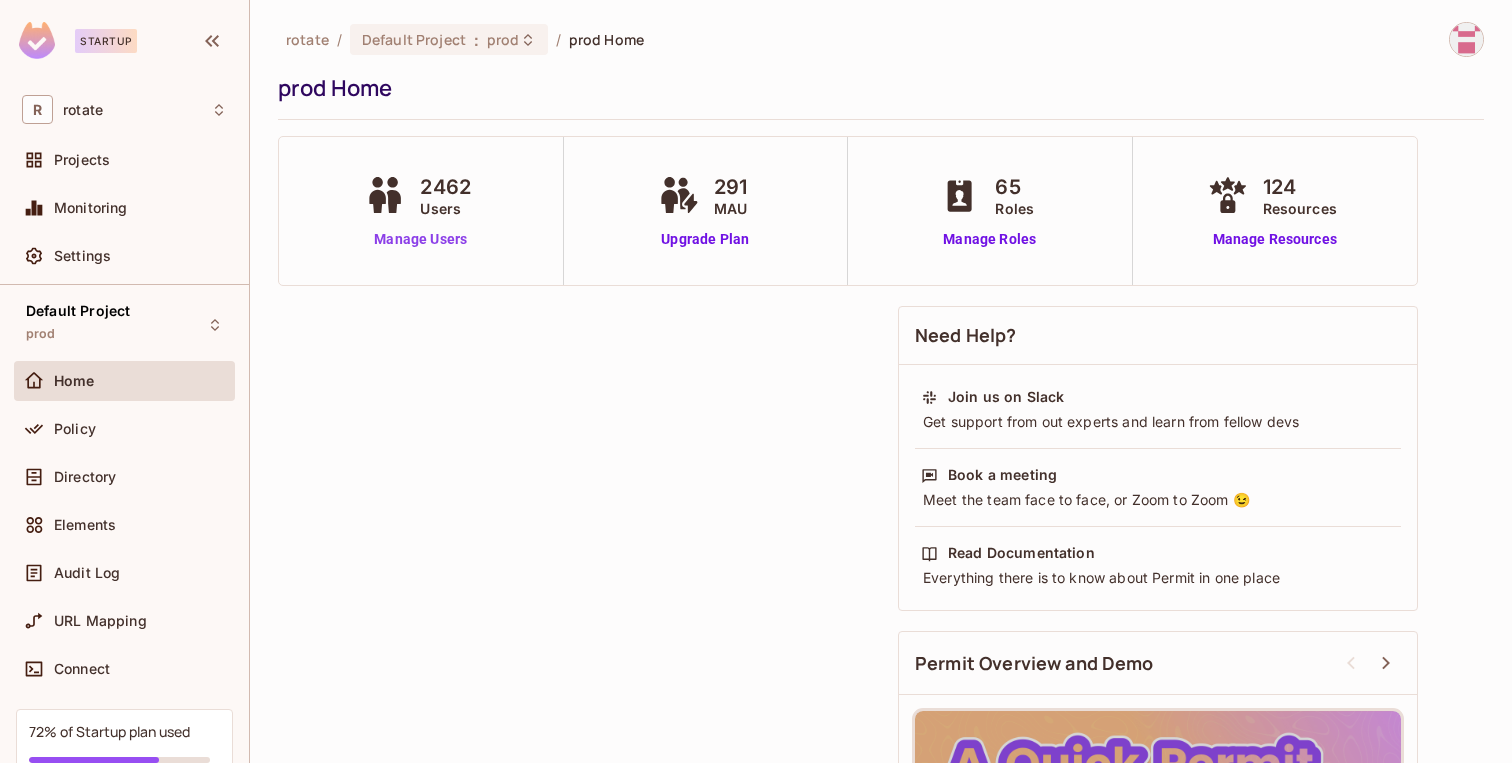click on "Manage Users" at bounding box center [420, 239] 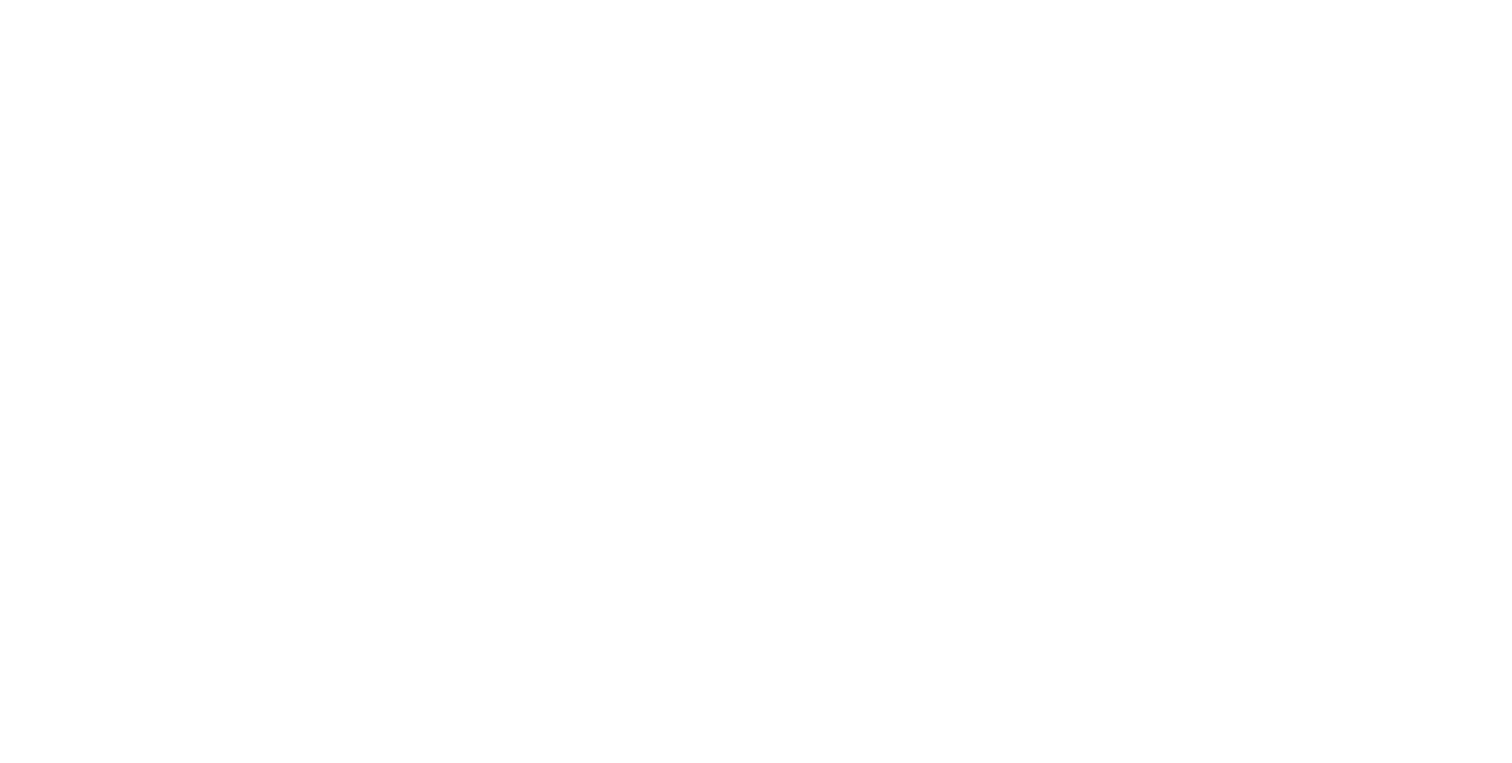 scroll, scrollTop: 0, scrollLeft: 0, axis: both 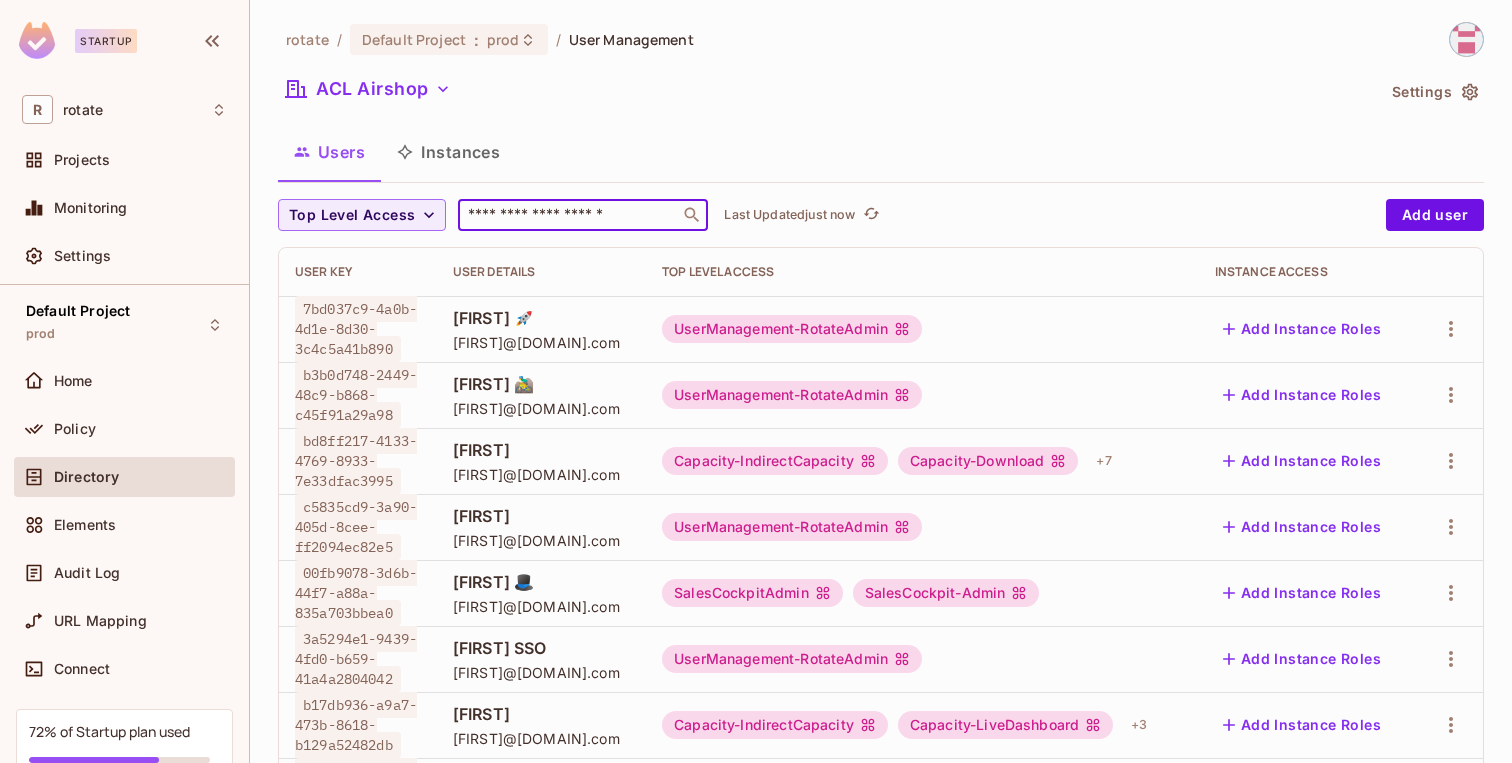 click at bounding box center [569, 215] 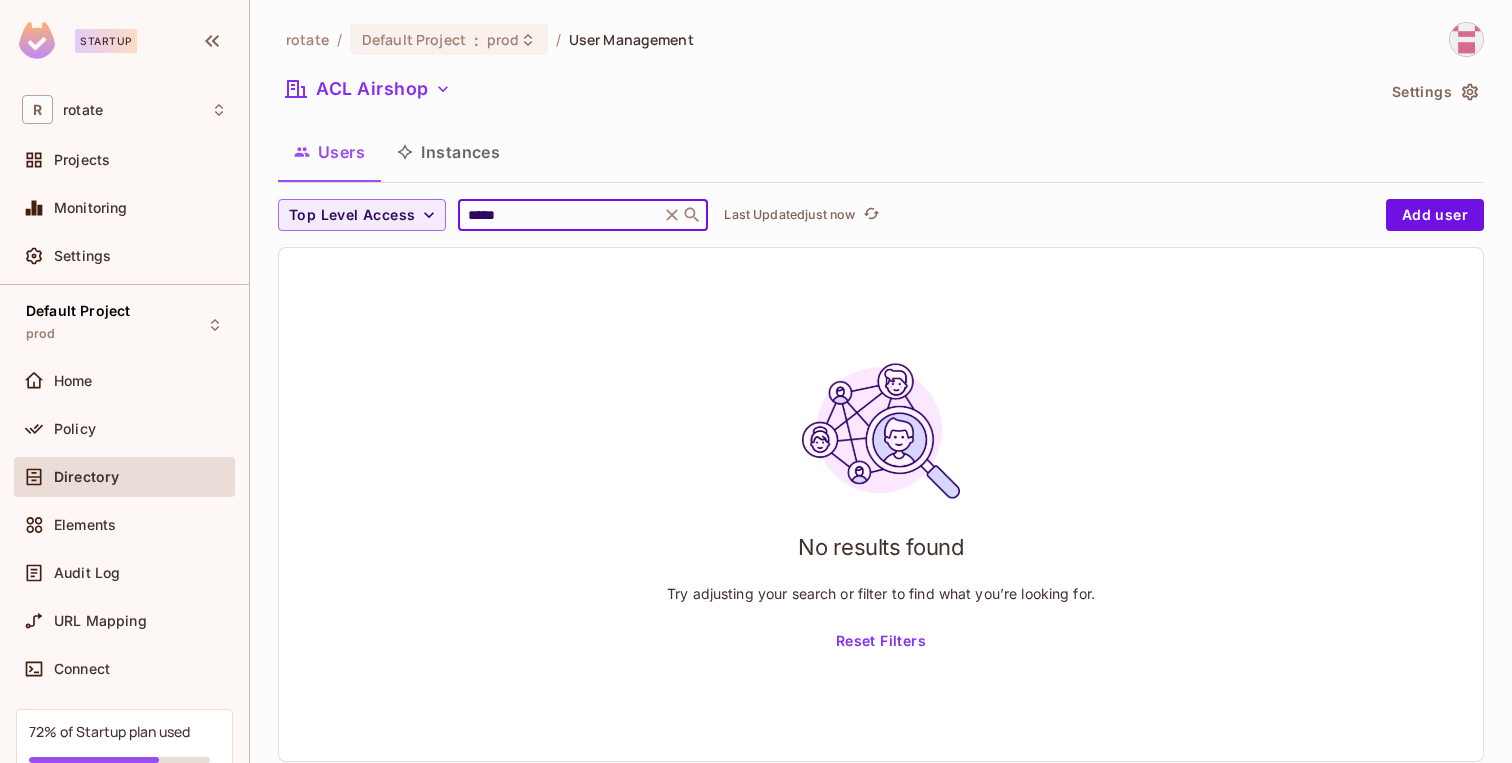type on "*****" 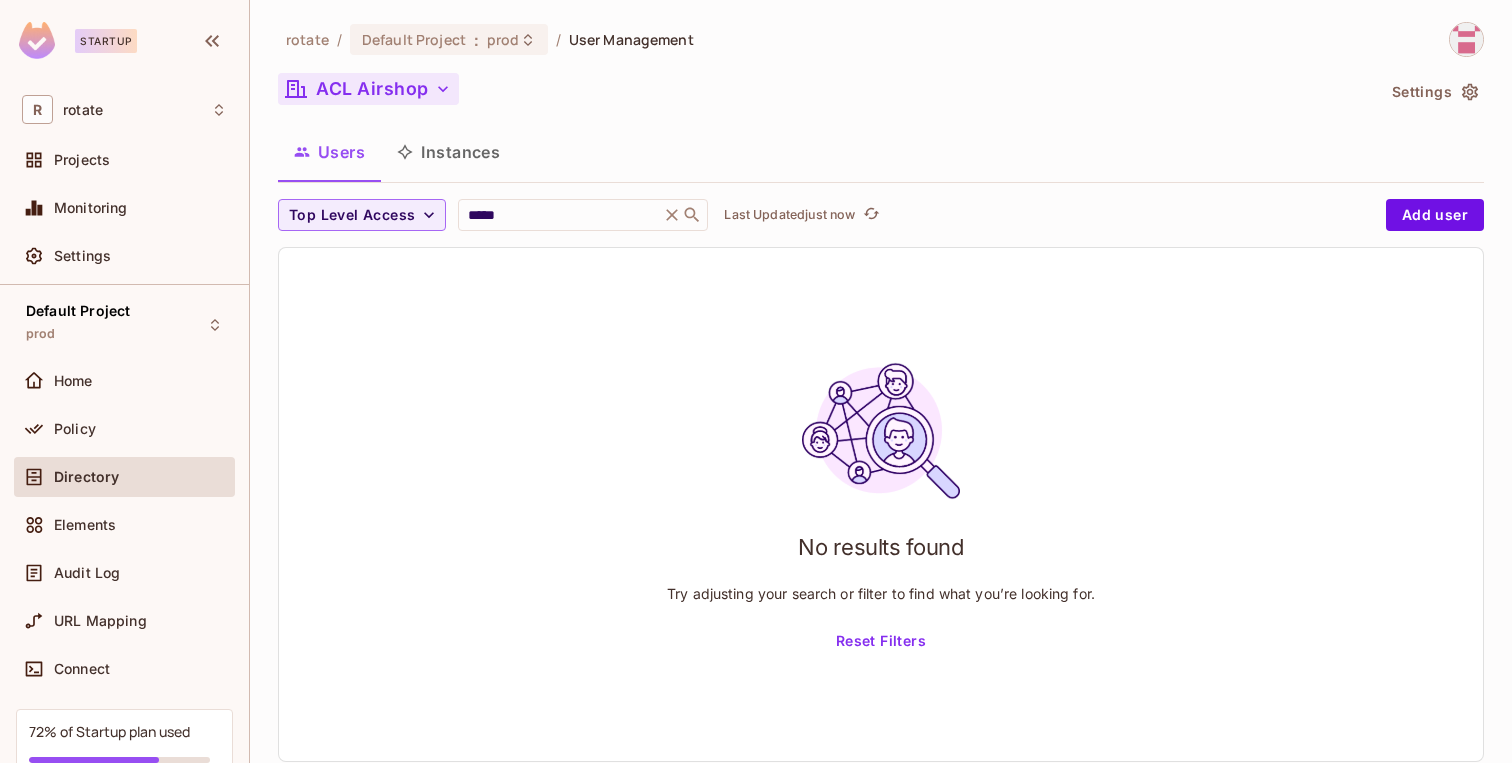 click on "ACL Airshop" at bounding box center [368, 89] 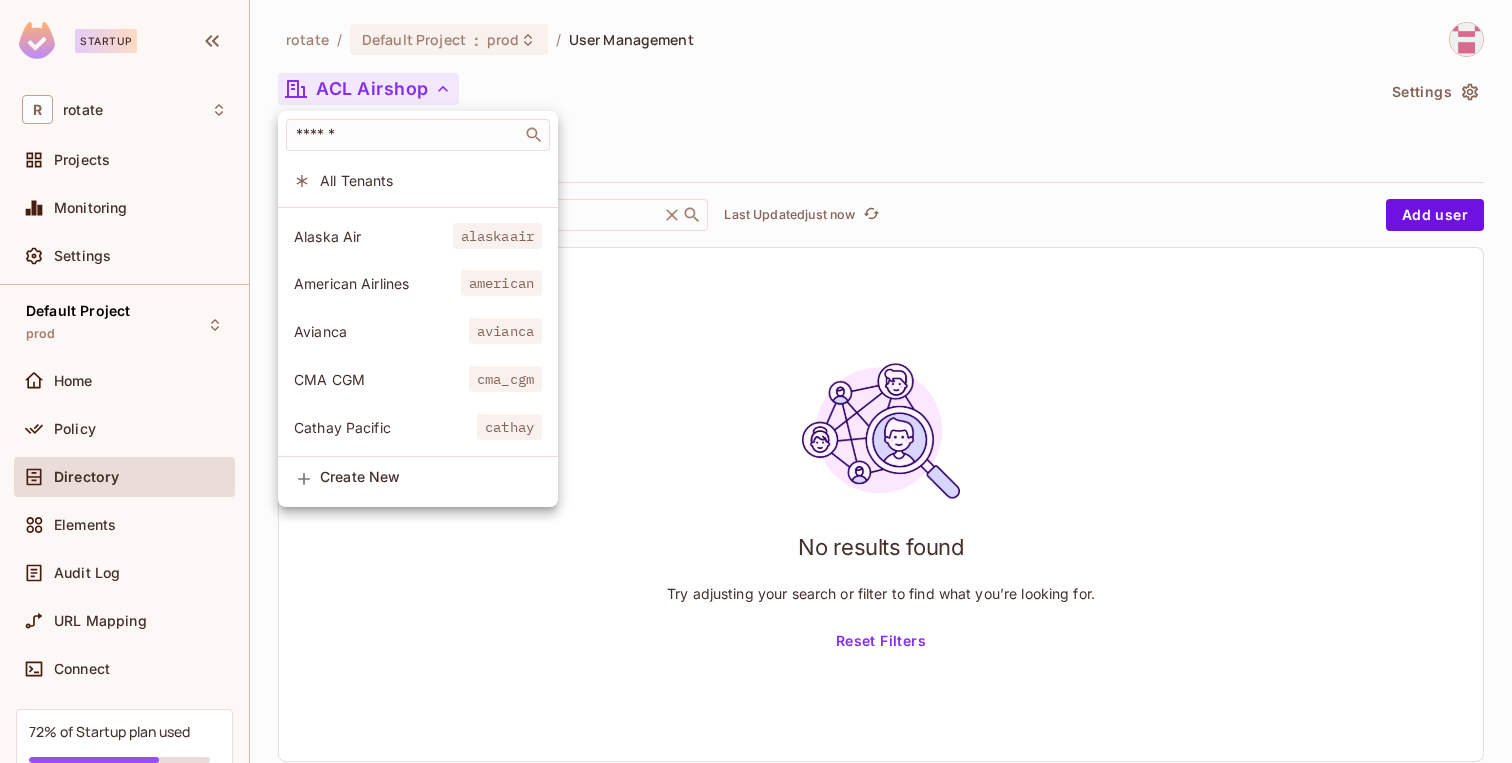 scroll, scrollTop: 131, scrollLeft: 0, axis: vertical 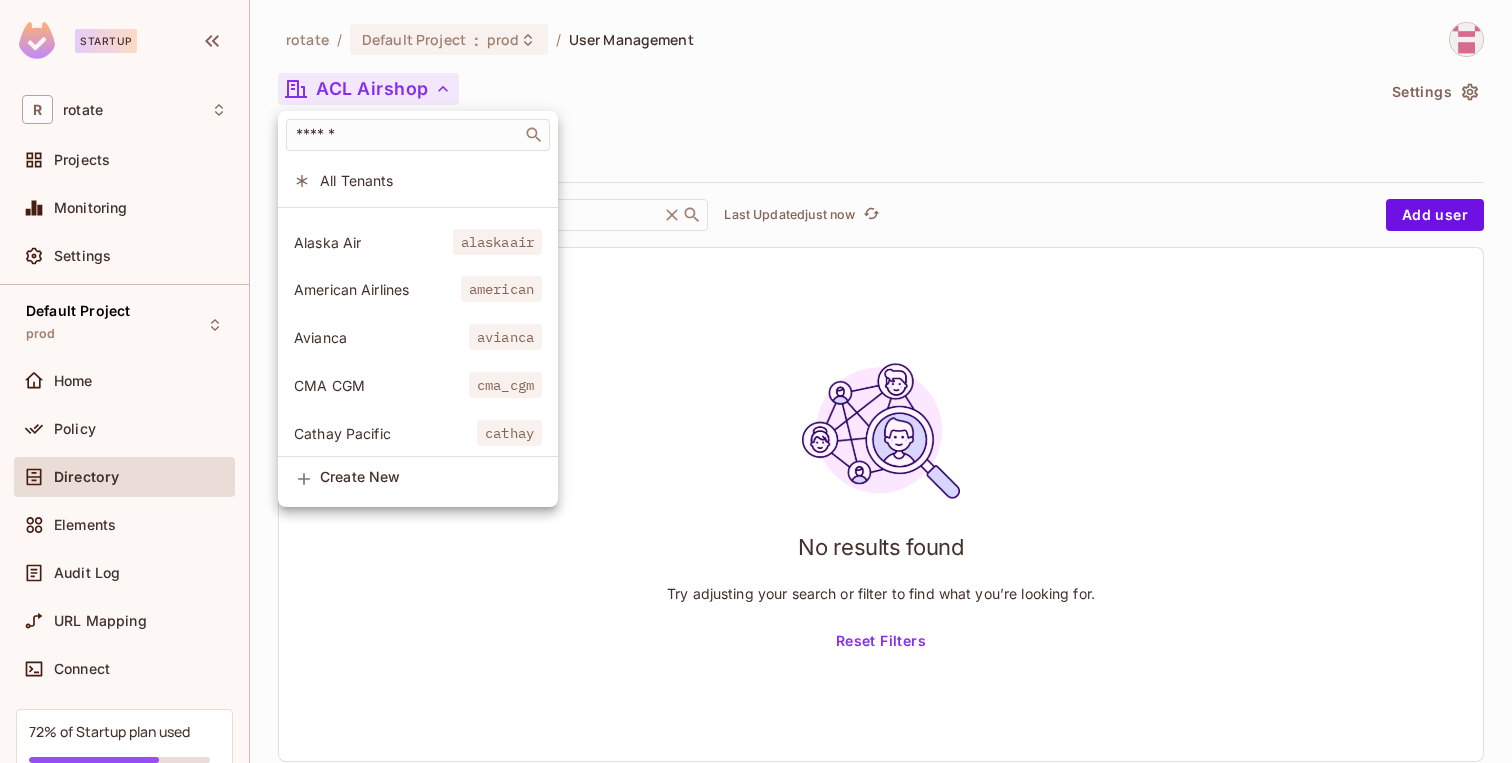 click on "American Airlines" at bounding box center [377, 289] 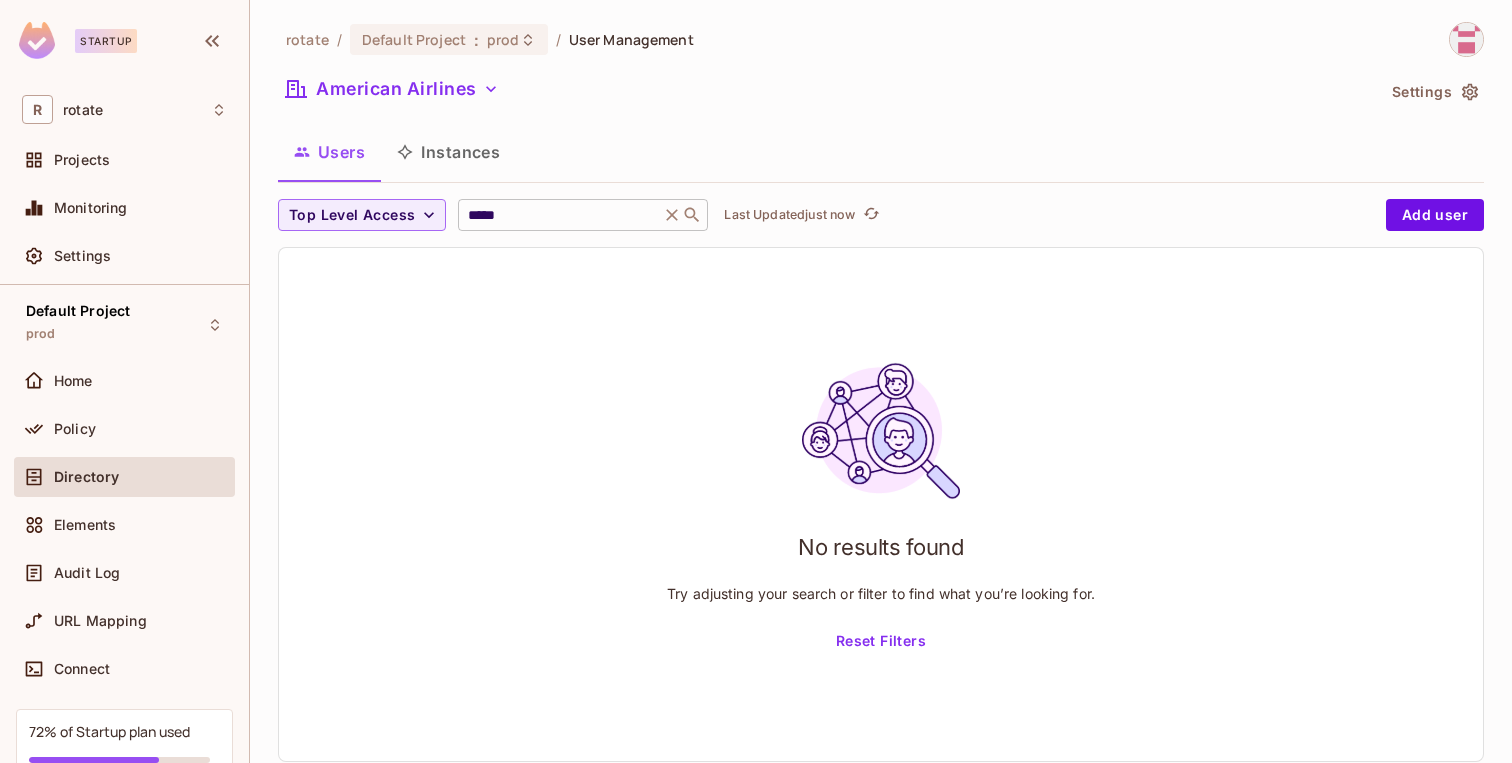 click on "***** ​" at bounding box center [583, 215] 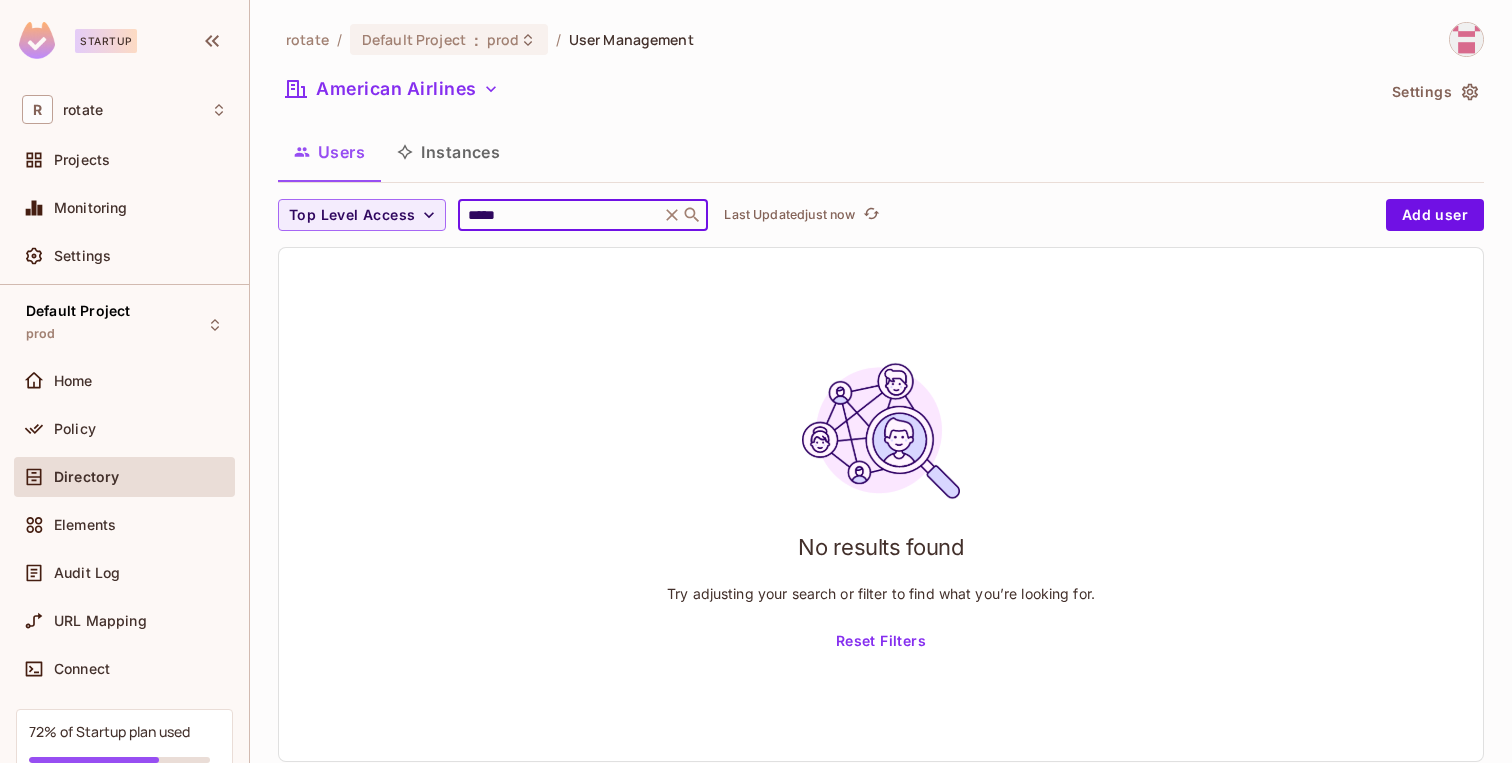 click 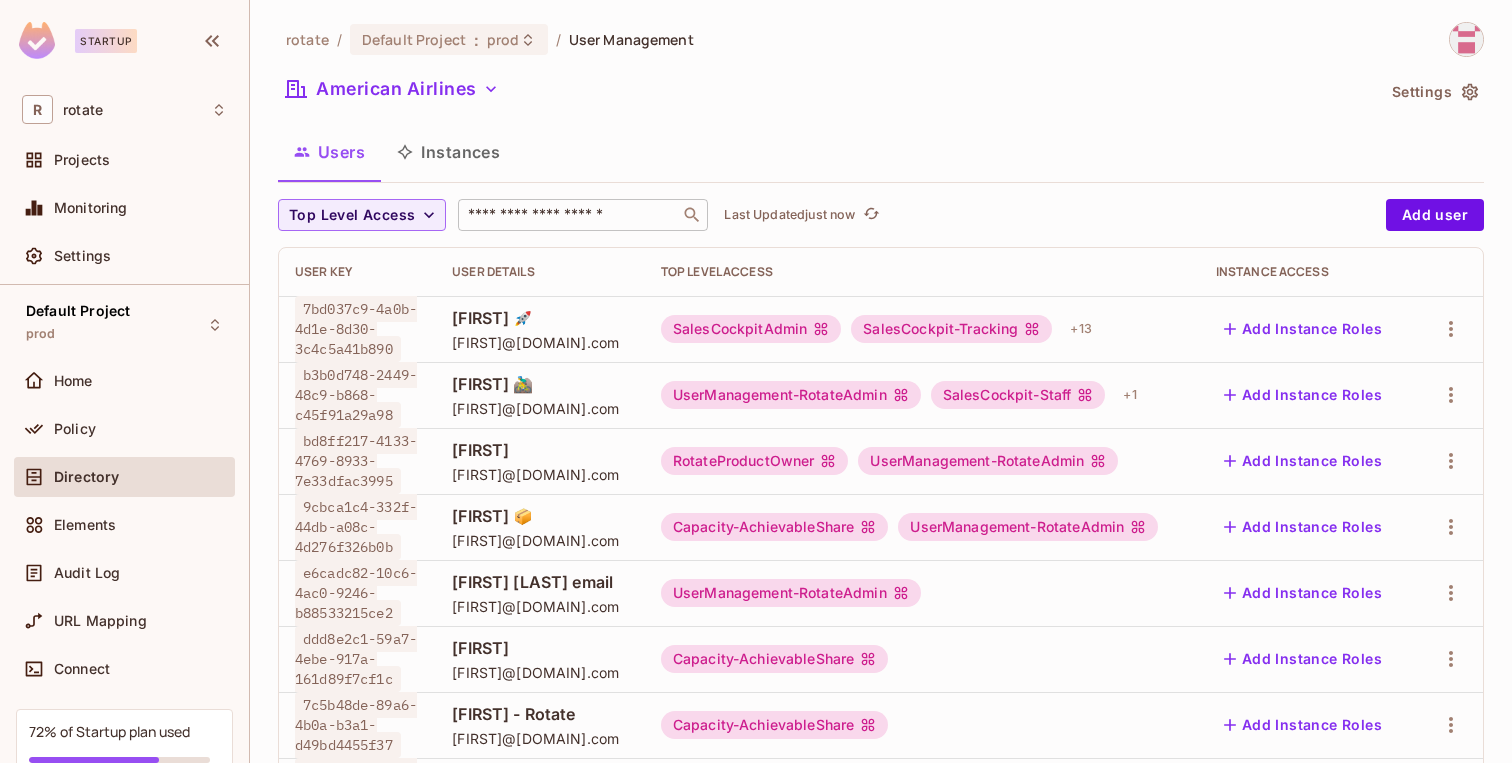 click on "Top Level Access ​ Last Updated  just now Add user User Key User Details Top Level Access Instance Access Lars 🚀  [EMAIL] SalesCockpitAdmin SalesCockpit-Tracking + 13 Add Instance Roles Tim 🚵‍♂️  [EMAIL] UserManagement-RotateAdmin SalesCockpit-Staff + 1 Add Instance Roles kenny  [EMAIL] RotateProductOwner UserManagement-RotateAdmin Add Instance Roles Fabien 📦  [EMAIL] Capacity-AchievableShare UserManagement-RotateAdmin Add Instance Roles Jake Goh email  [EMAIL] UserManagement-RotateAdmin Add Instance Roles ryan  [EMAIL] Capacity-AchievableShare Add Instance Roles Jonathan - Rotate  [EMAIL] Capacity-AchievableShare Add Instance Roles yoongjia  + 3 +" at bounding box center (881, 776) 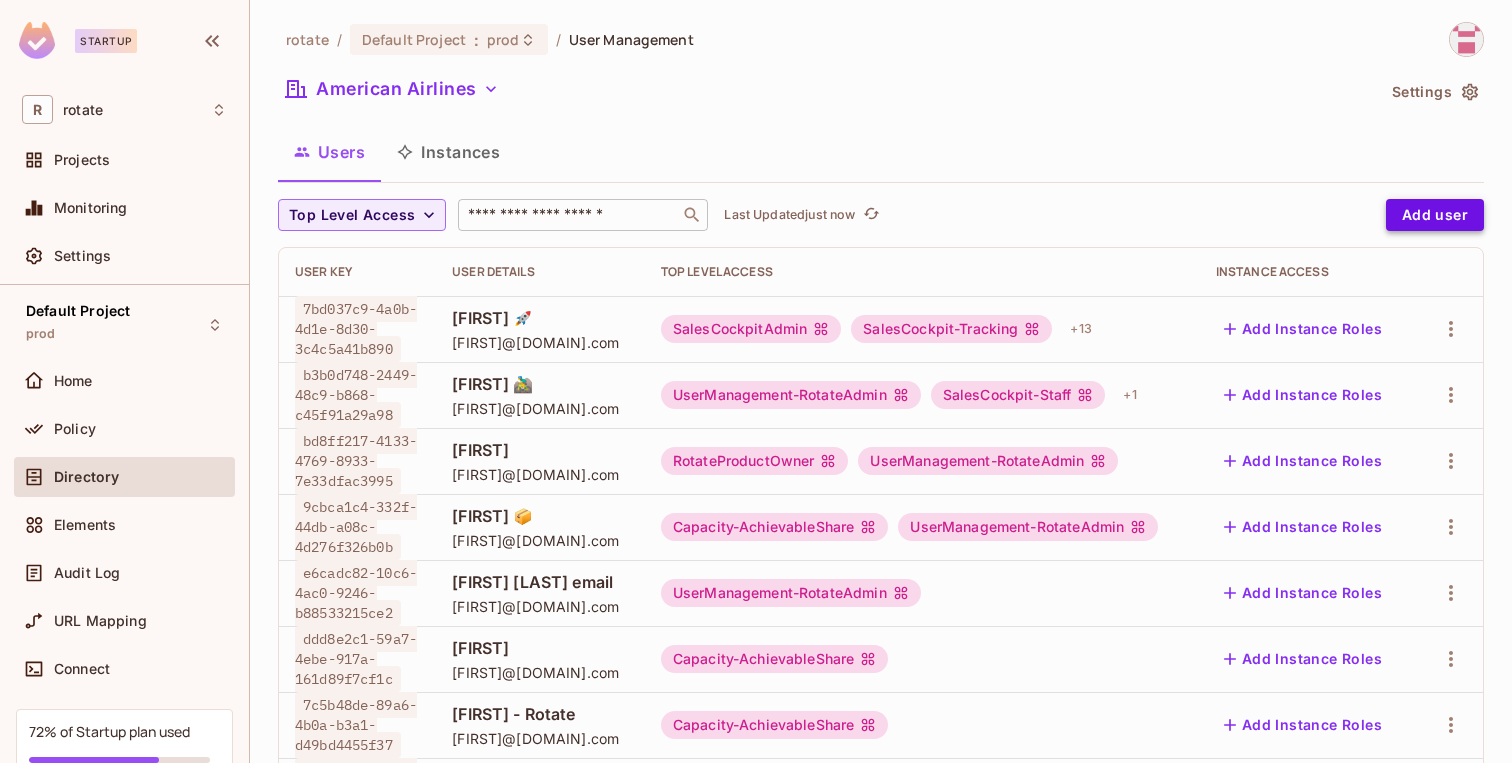click on "Add user" at bounding box center [1435, 215] 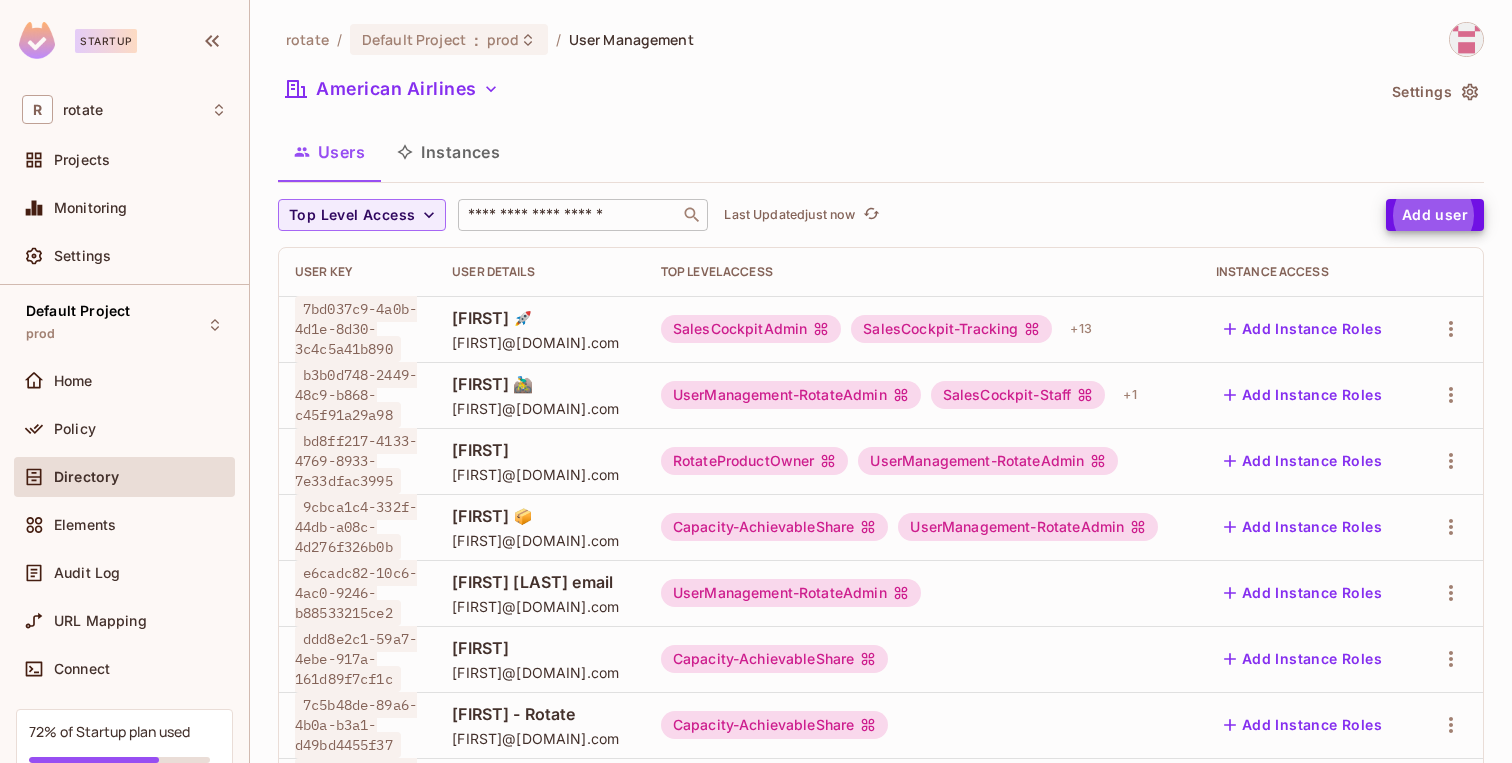 type 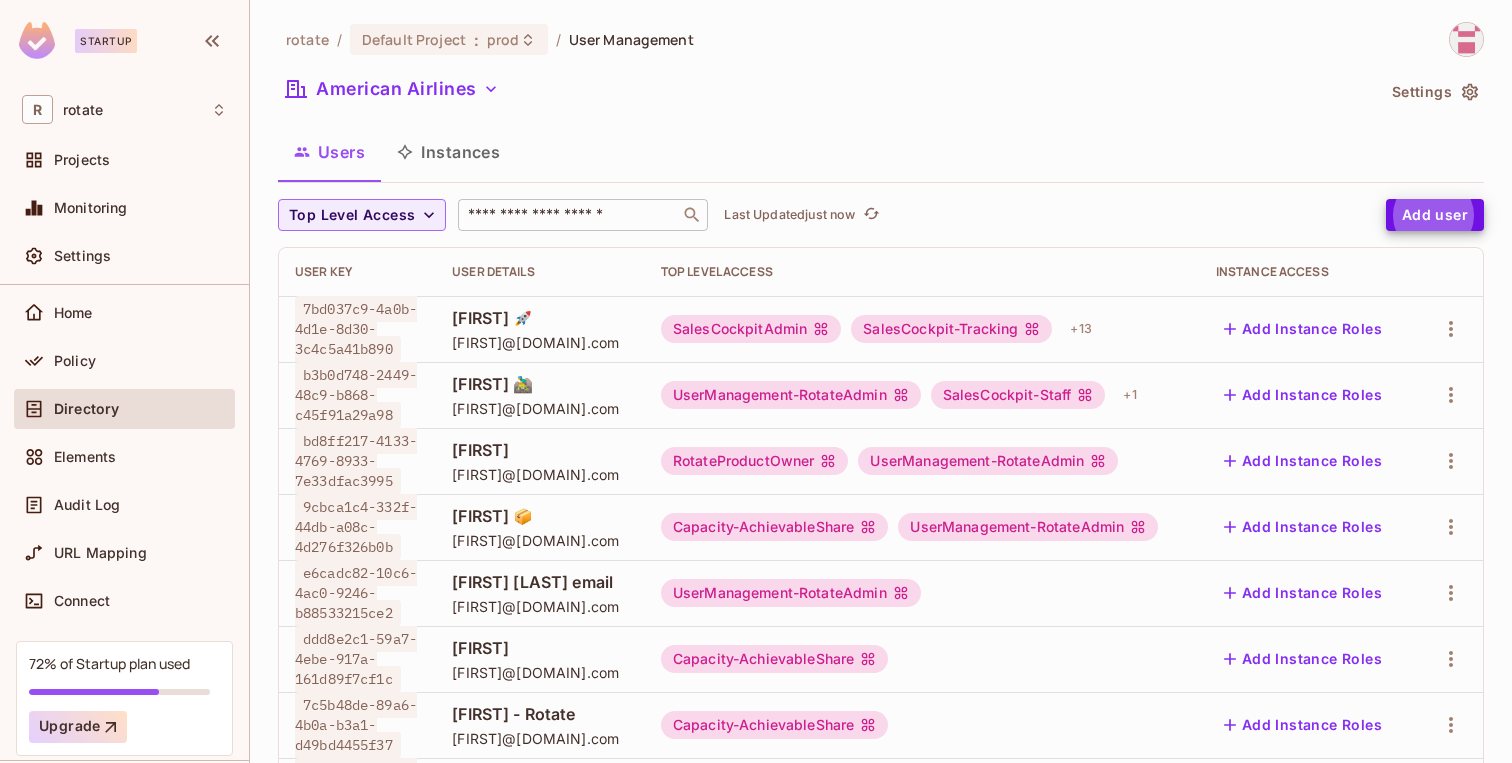 scroll, scrollTop: 129, scrollLeft: 0, axis: vertical 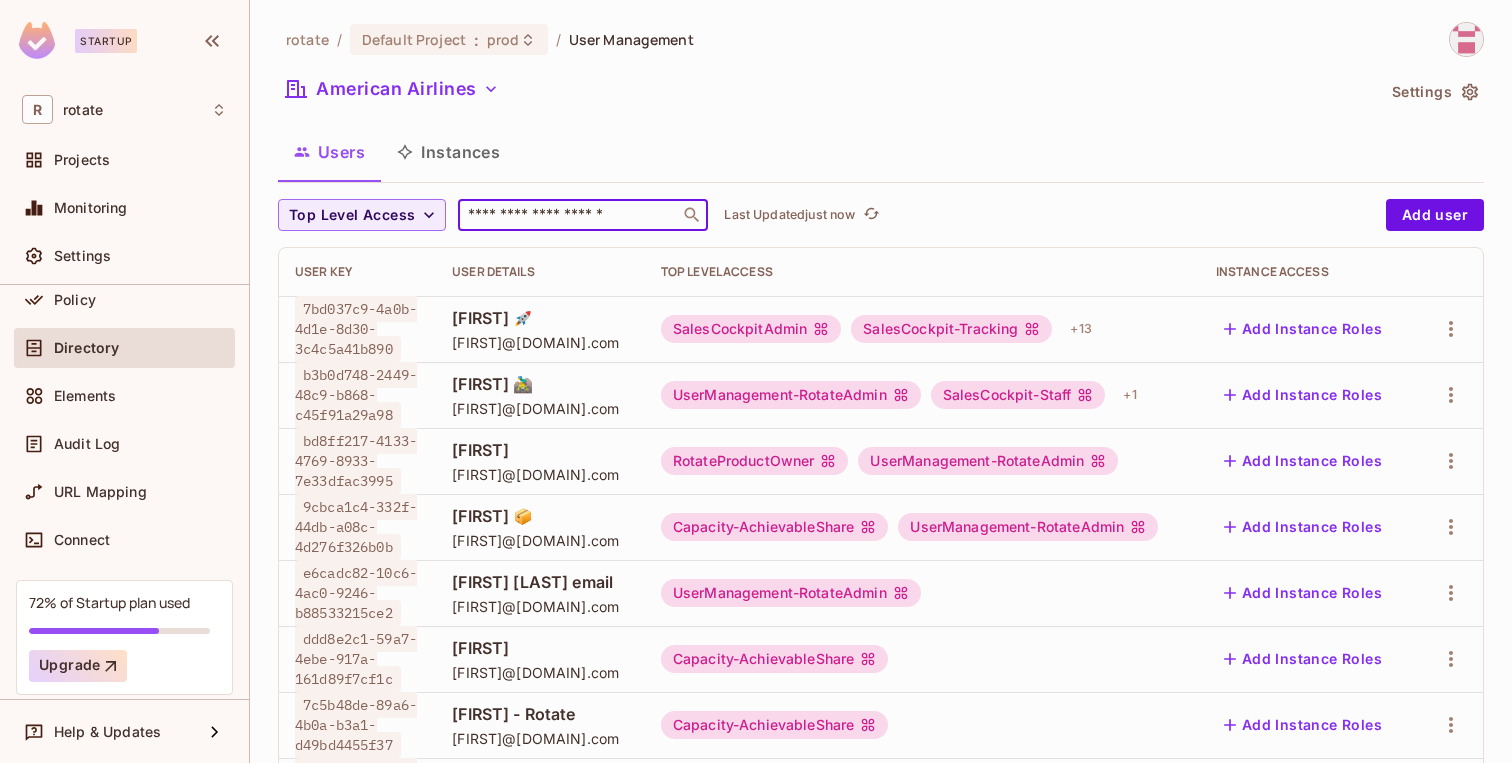 click at bounding box center (569, 215) 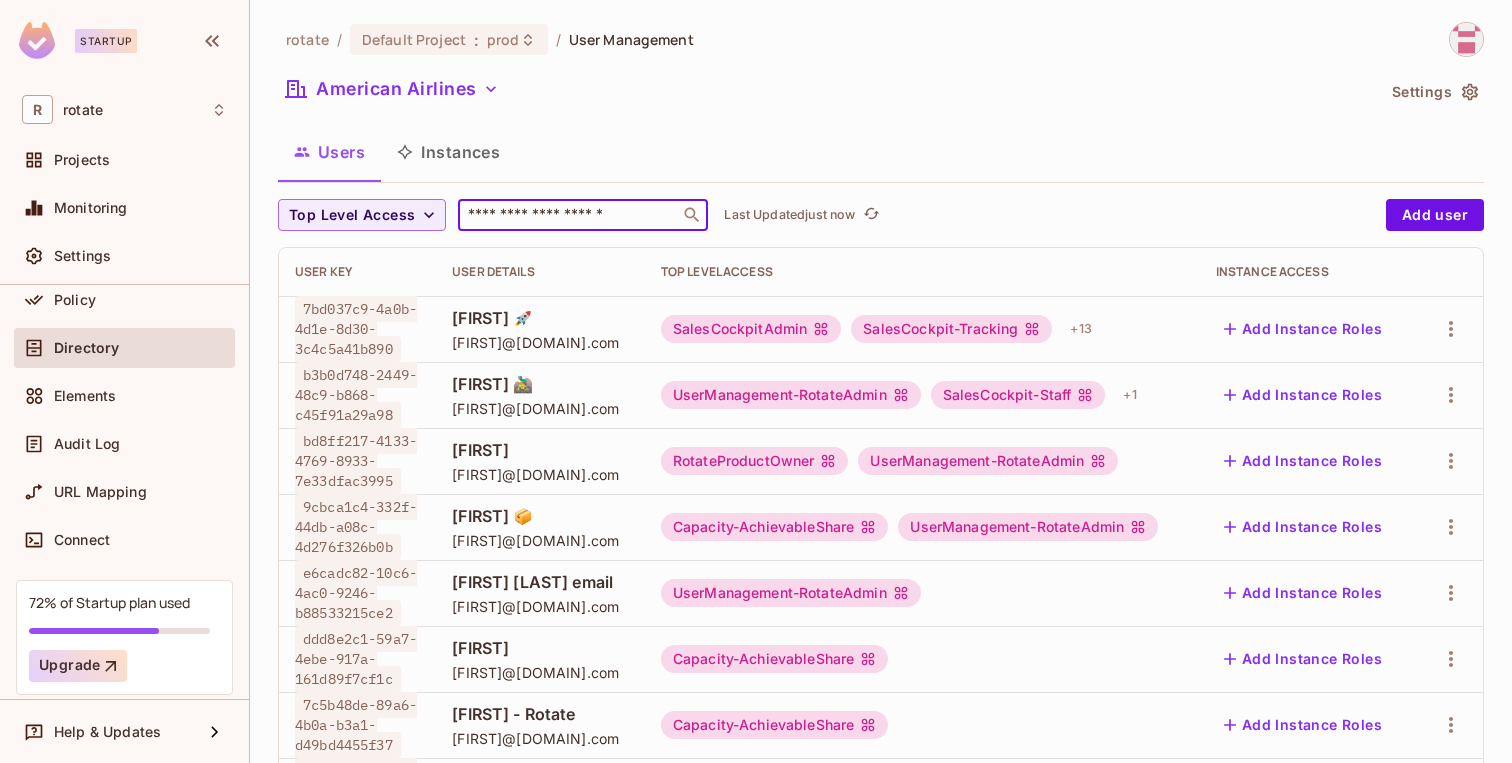 click on "Directory" at bounding box center (124, 348) 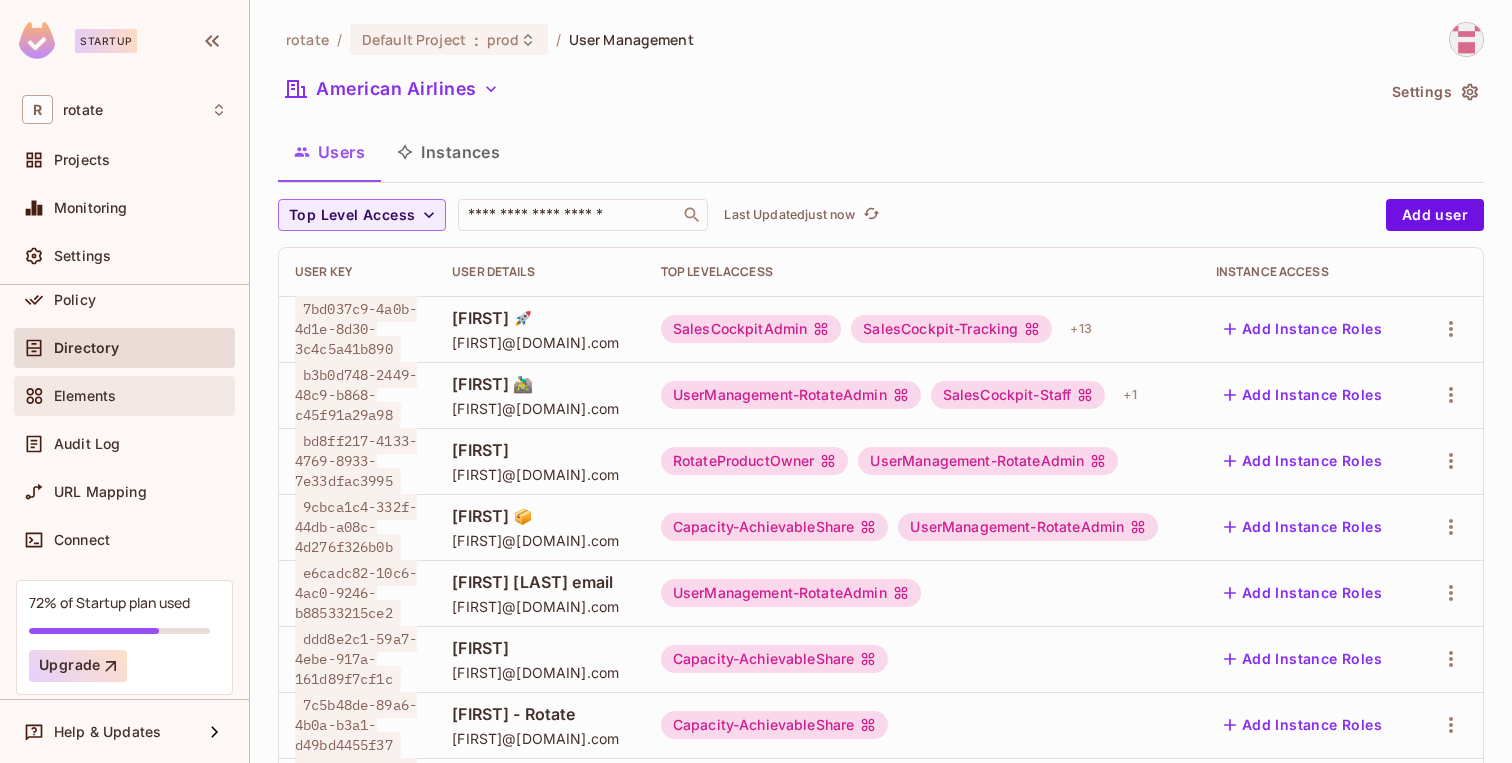 click on "Elements" at bounding box center (85, 396) 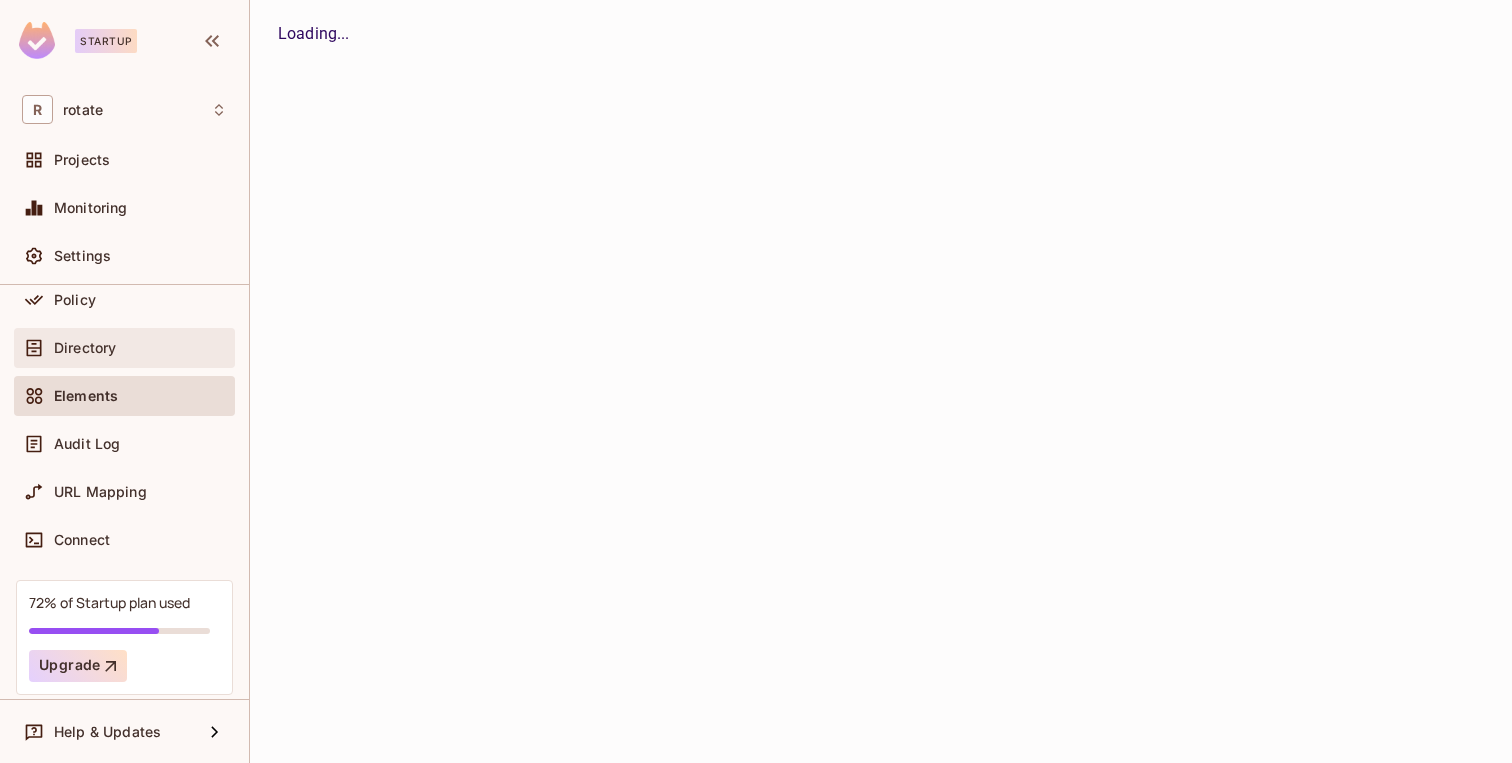 click on "Directory" at bounding box center [140, 348] 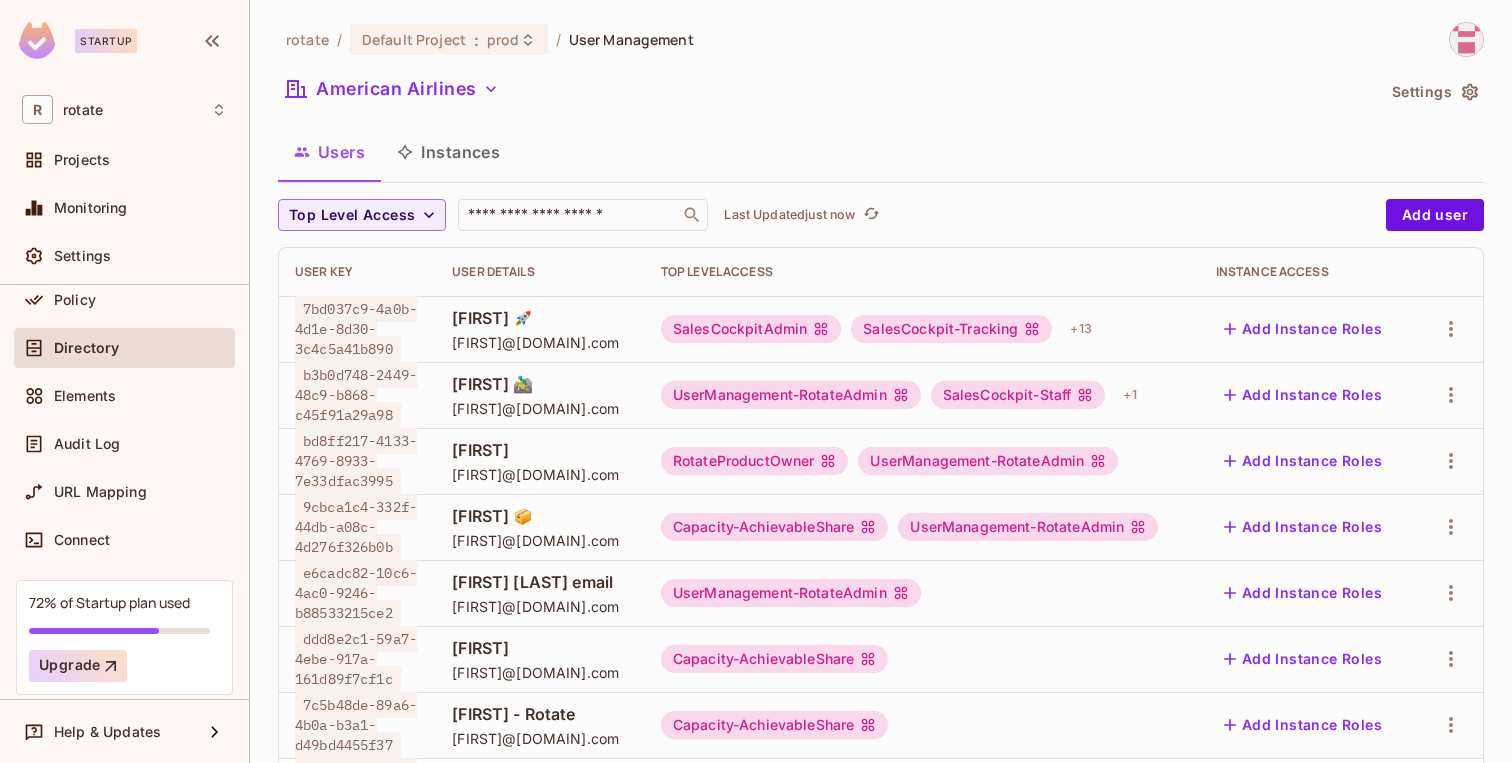 click on "Rotate / Default Project : prod / User Management American Airlines Settings Users Instances Top Level Access ​ Last Updated  just now Add user User Key User Details Top Level Access Instance Access Lars 🚀  [EMAIL] SalesCockpitAdmin SalesCockpit-Tracking + 13 Add Instance Roles Tim 🚵‍♂️  [EMAIL] UserManagement-RotateAdmin SalesCockpit-Staff + 1 Add Instance Roles kenny  [EMAIL] RotateProductOwner UserManagement-RotateAdmin Add Instance Roles Fabien 📦  [EMAIL] Capacity-AchievableShare UserManagement-RotateAdmin Add Instance Roles Jake Goh email  [EMAIL] UserManagement-RotateAdmin Add Instance Roles ryan  [EMAIL] Capacity-AchievableShare Add Instance Roles yoongjia" at bounding box center (881, 695) 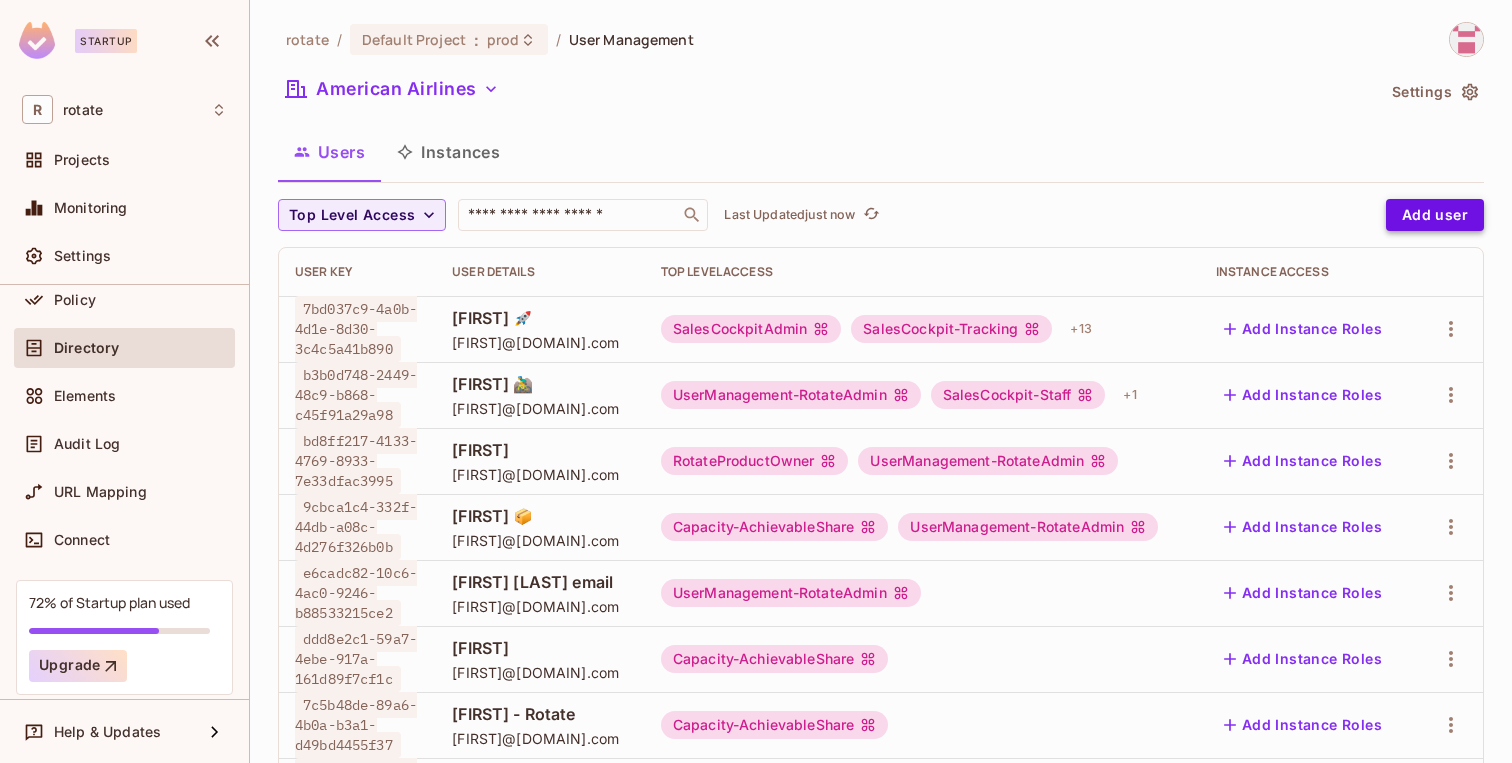 click on "Add user" at bounding box center (1435, 215) 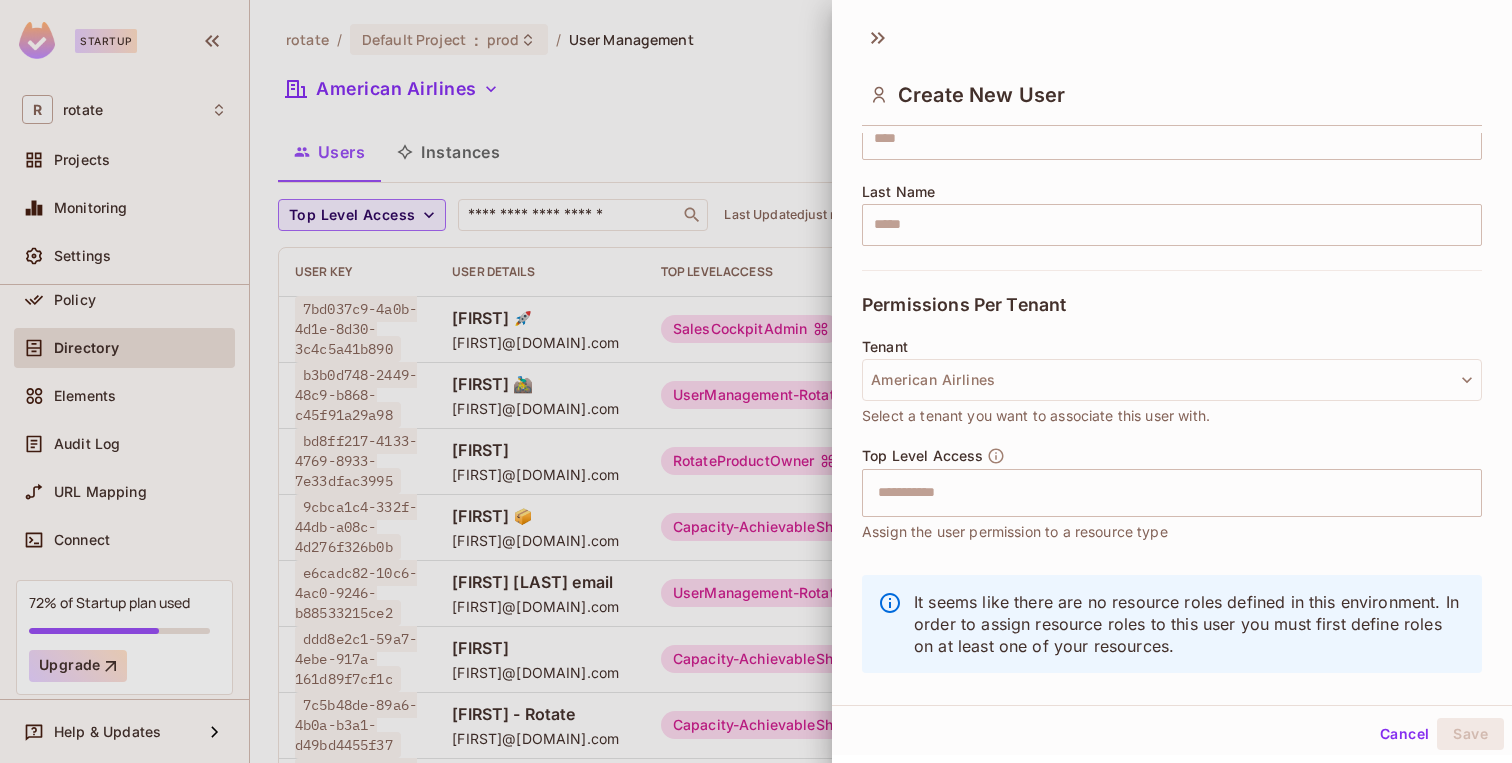 scroll, scrollTop: 318, scrollLeft: 0, axis: vertical 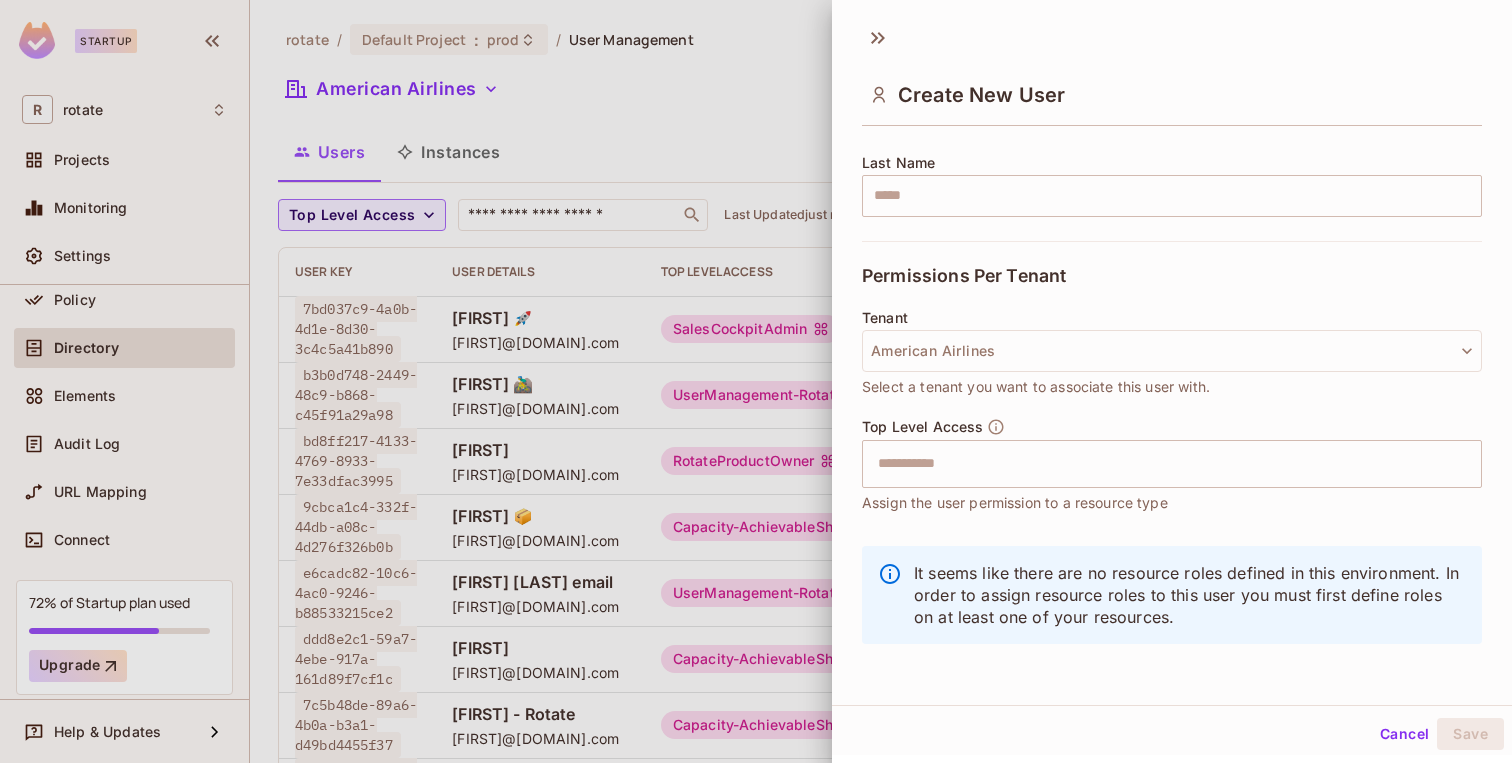 click at bounding box center [756, 381] 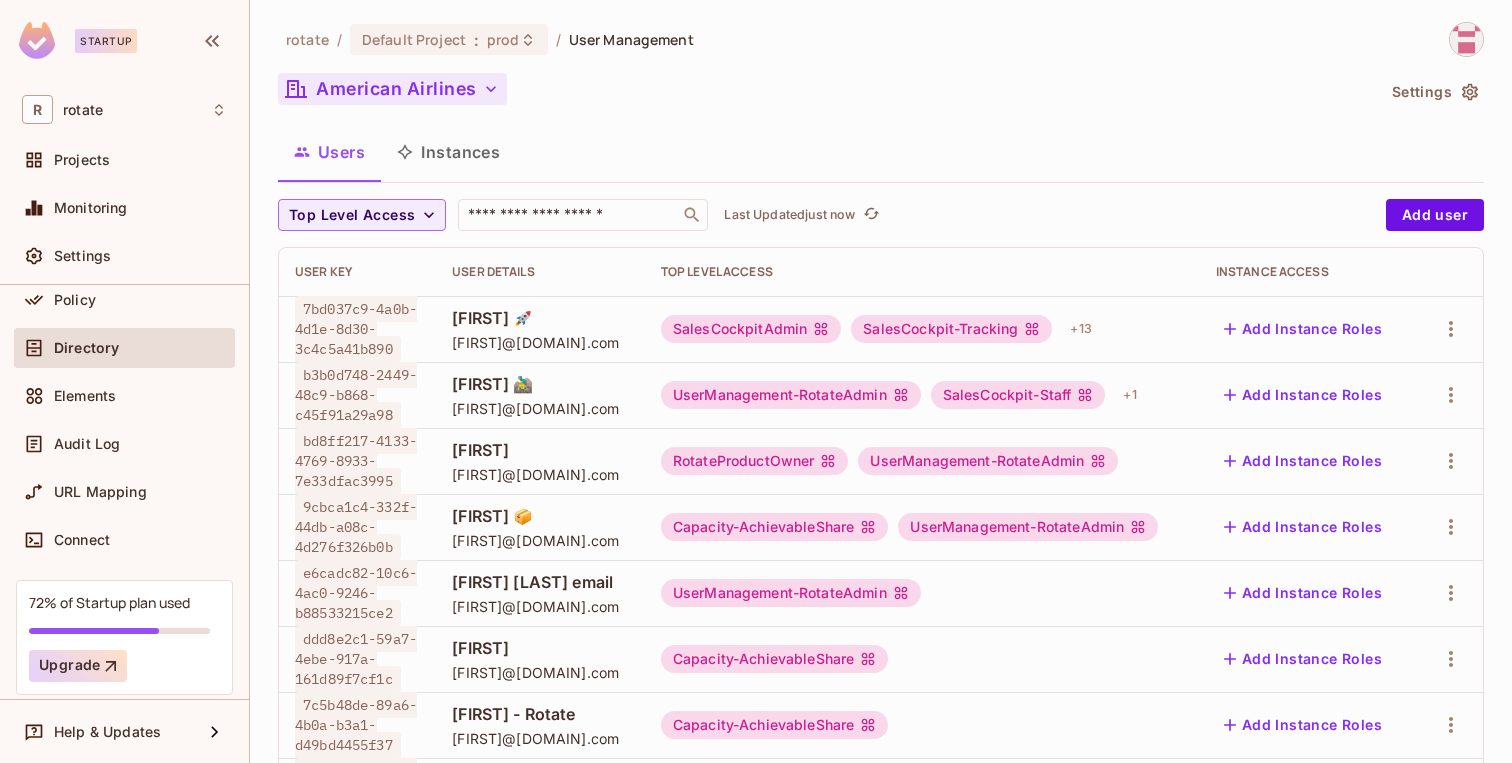 click 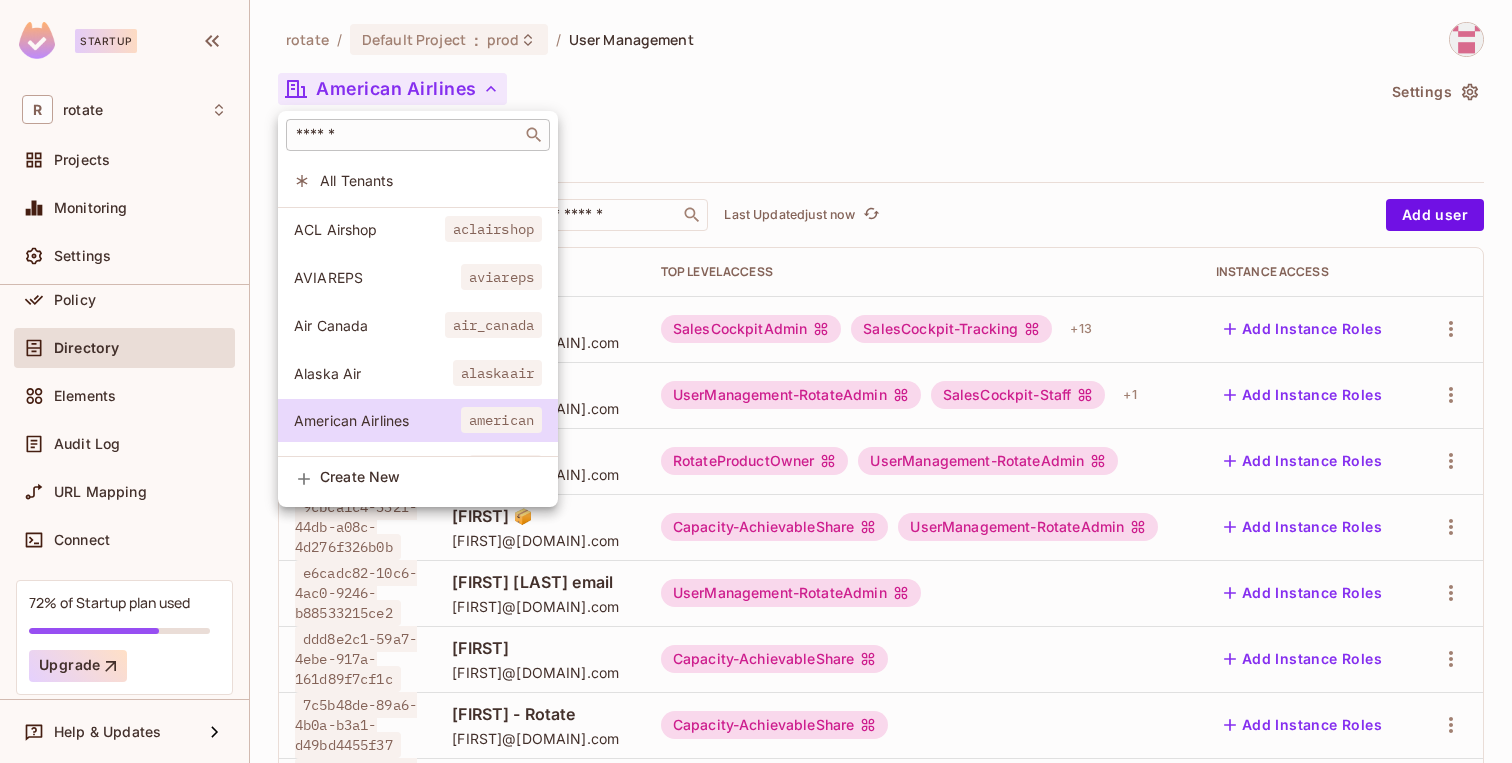click at bounding box center [404, 135] 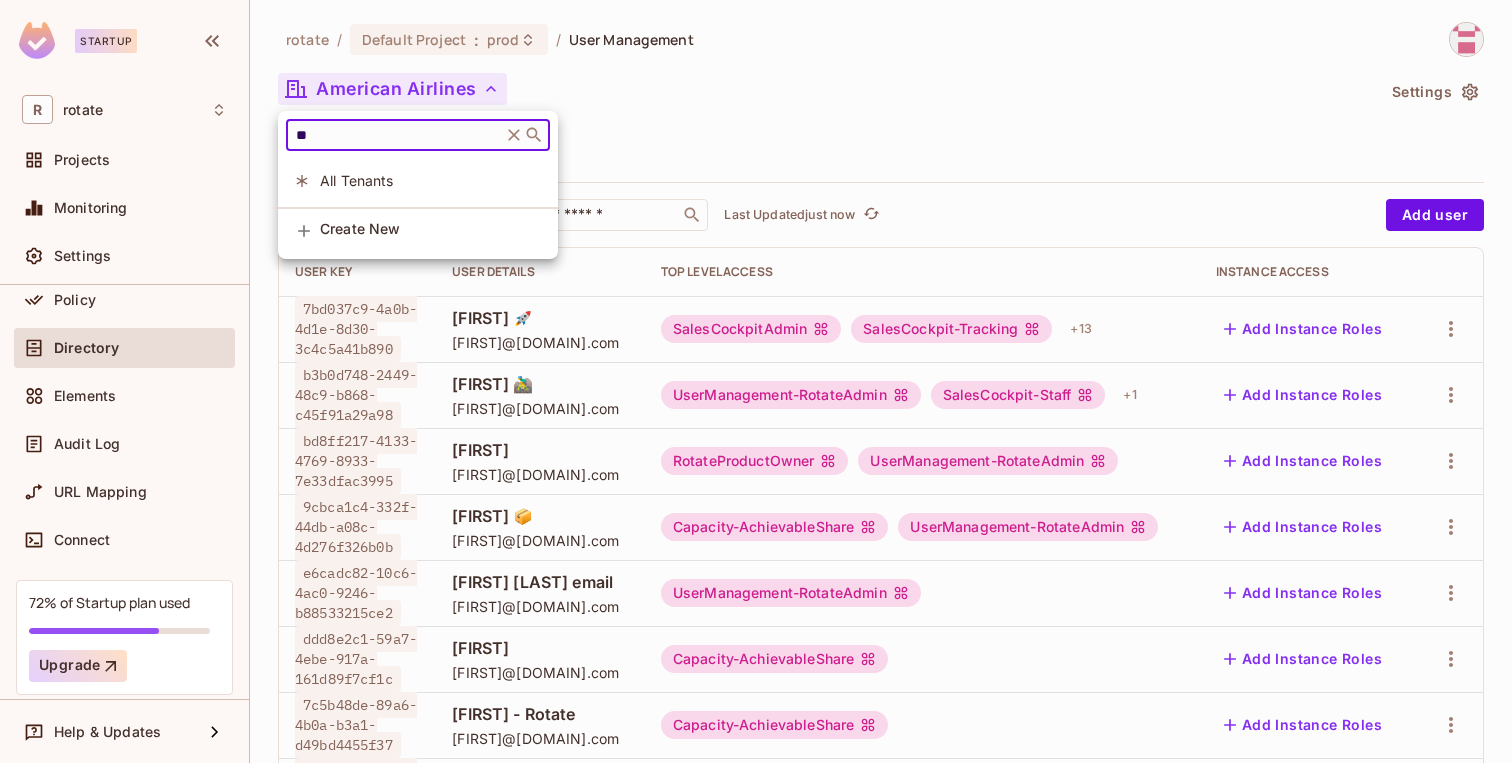 type on "**" 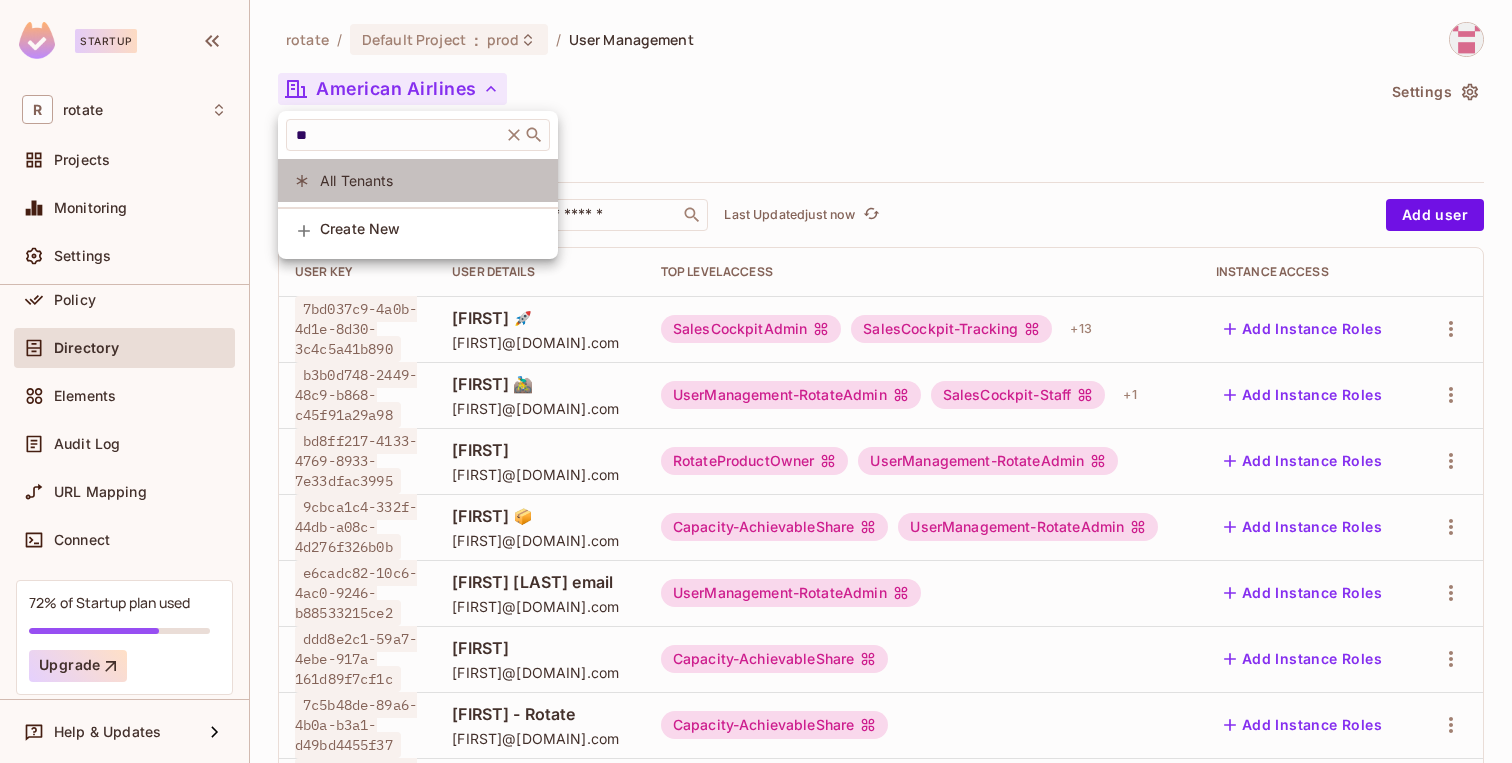 click on "All Tenants" at bounding box center (418, 180) 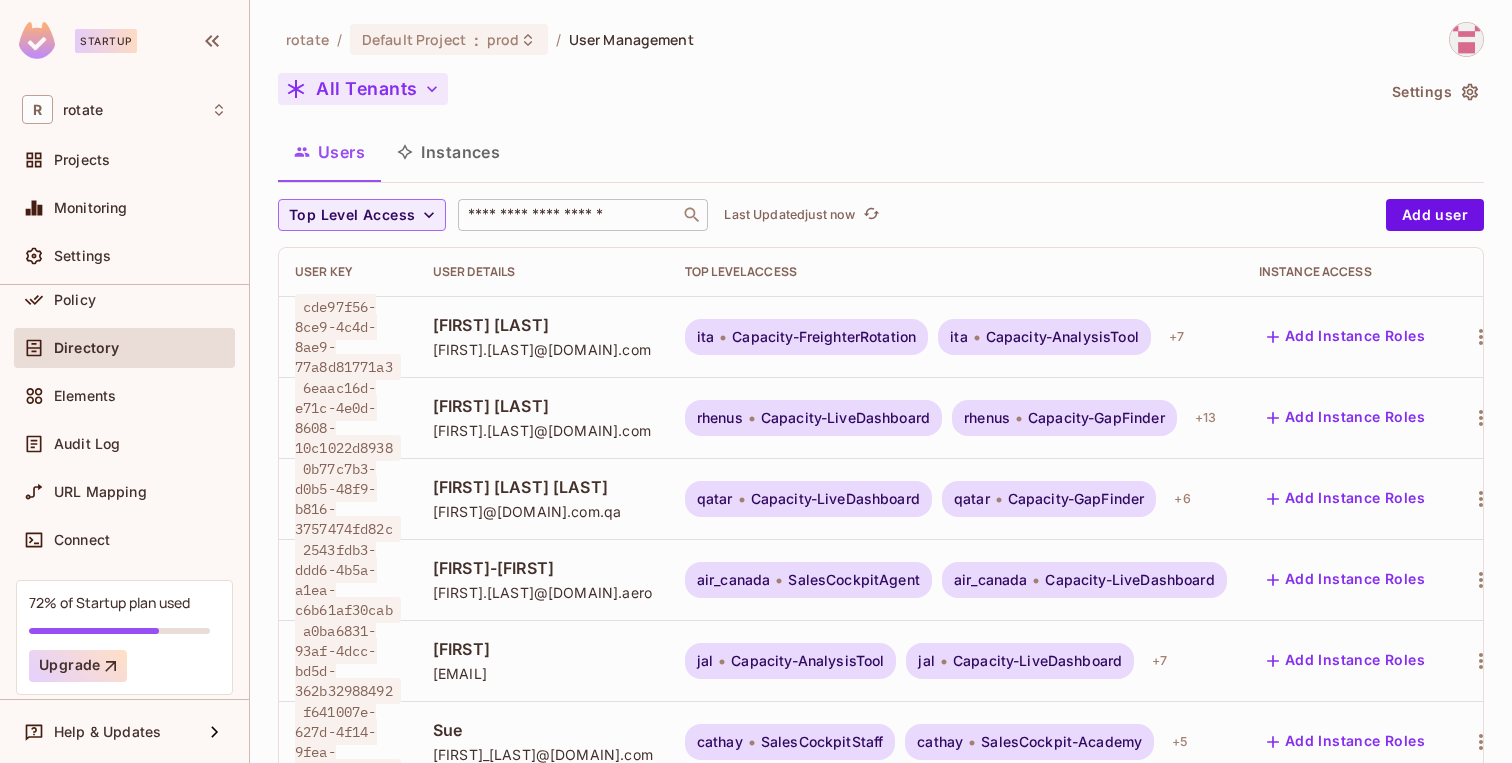 click at bounding box center (569, 215) 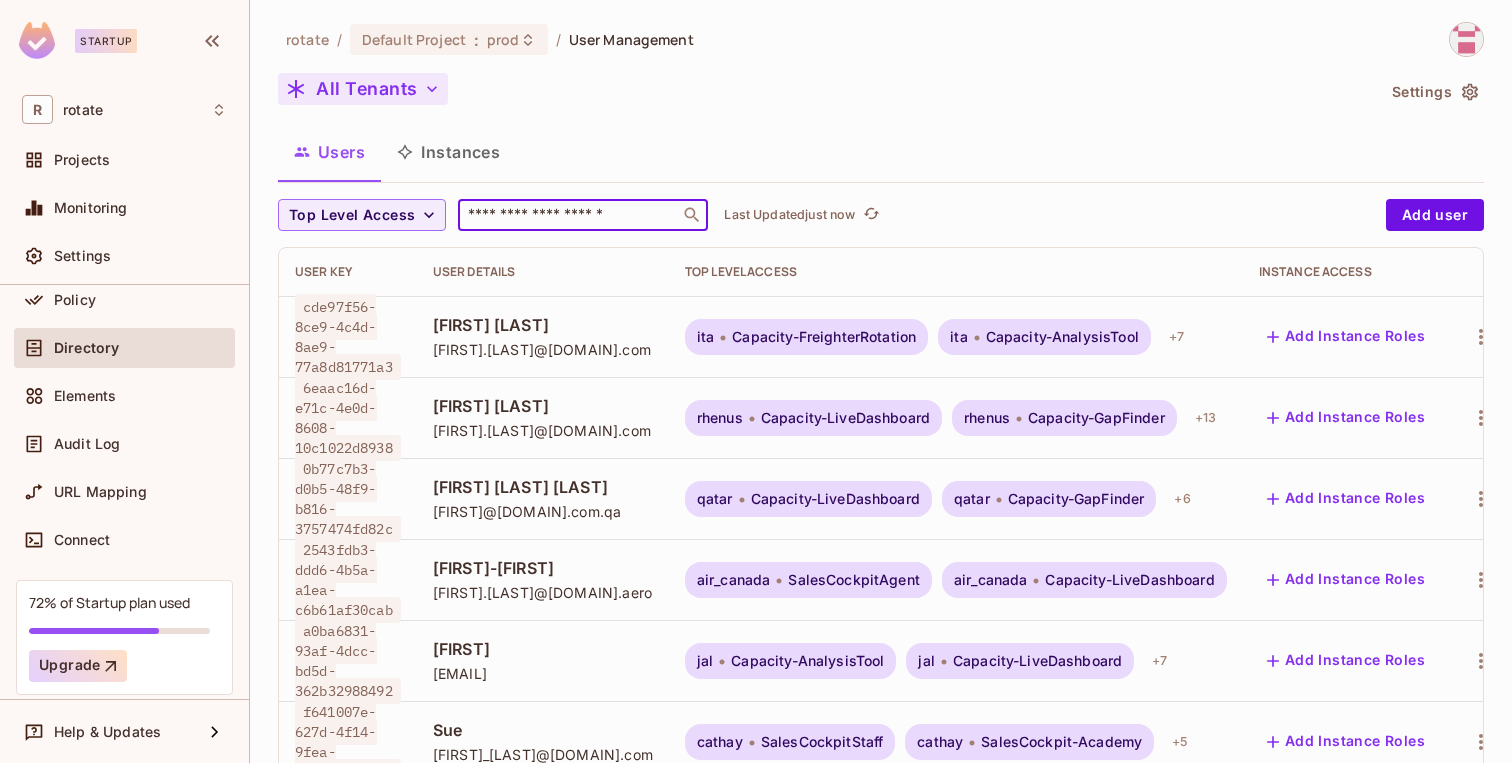 type on "*****" 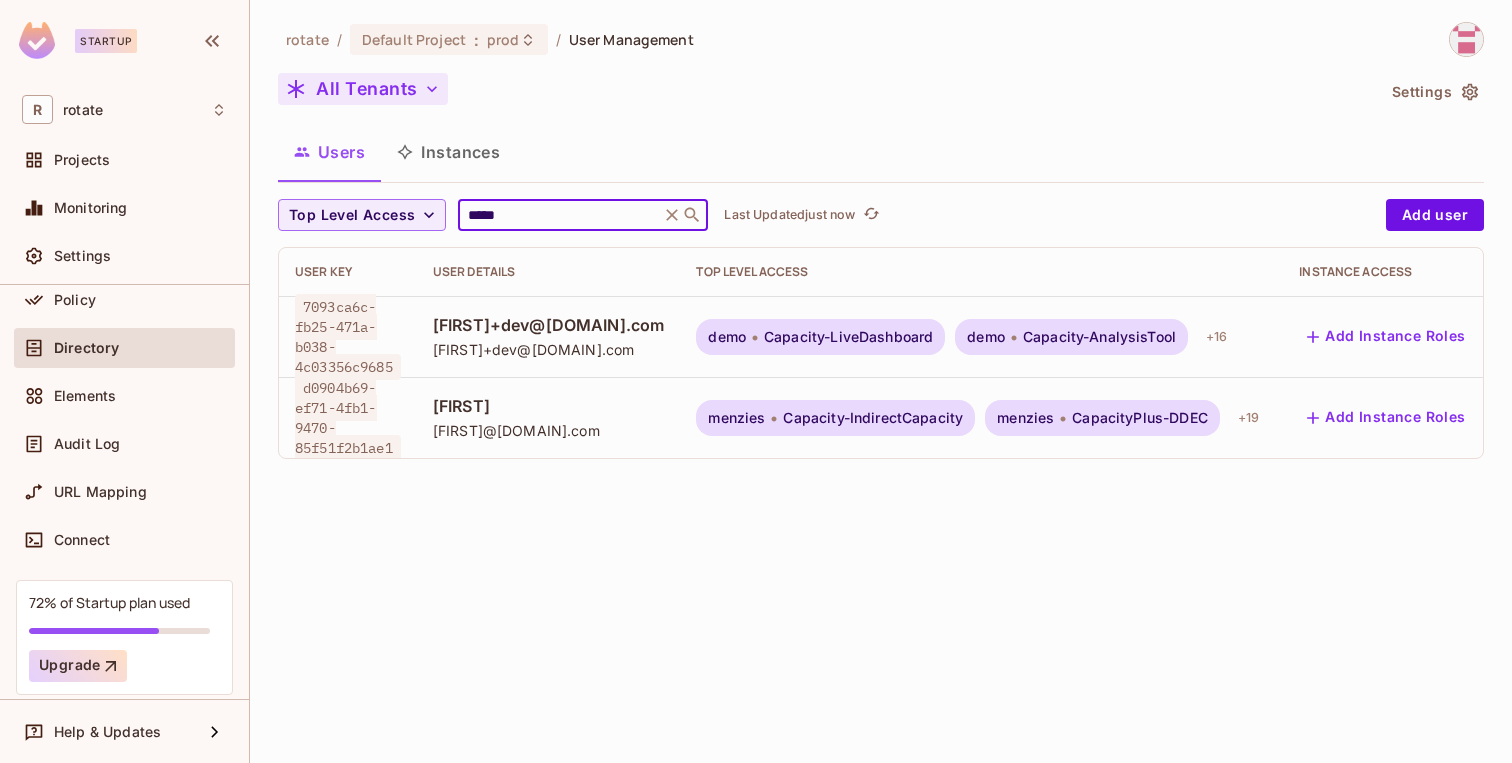 click on "d0904b69-ef71-4fb1-9470-85f51f2b1ae1" at bounding box center [348, 418] 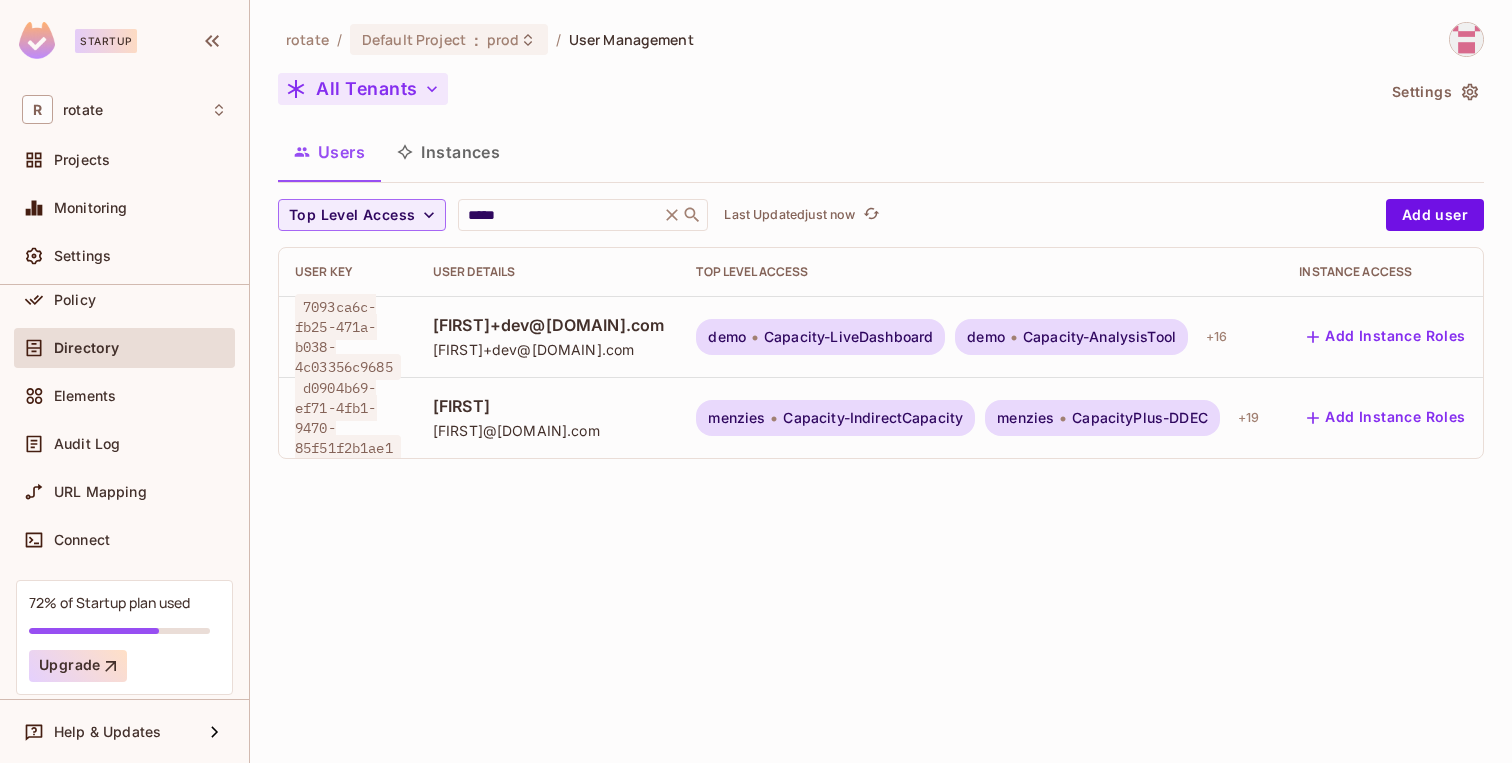 click on "Add Instance Roles" at bounding box center [1386, 418] 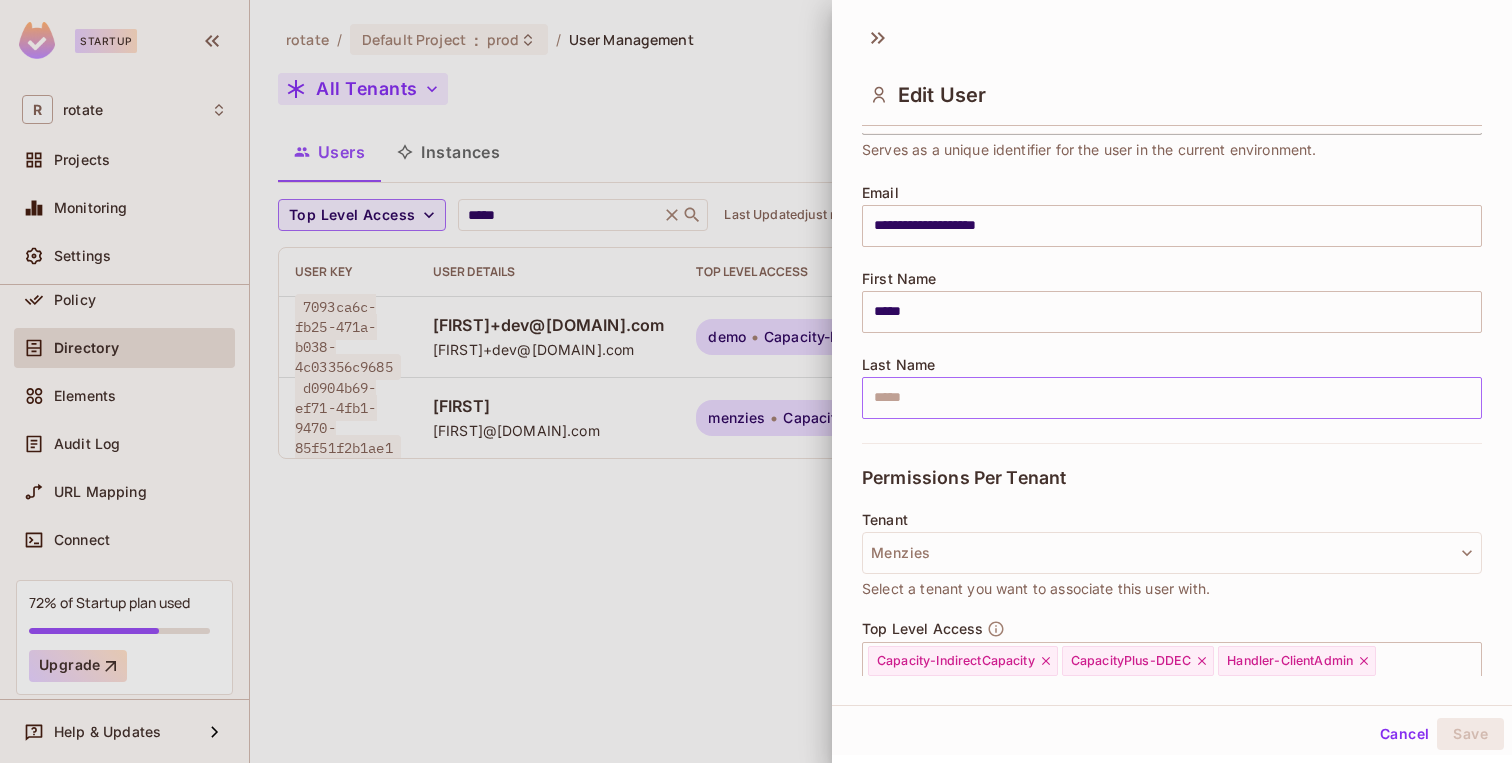 scroll, scrollTop: 132, scrollLeft: 0, axis: vertical 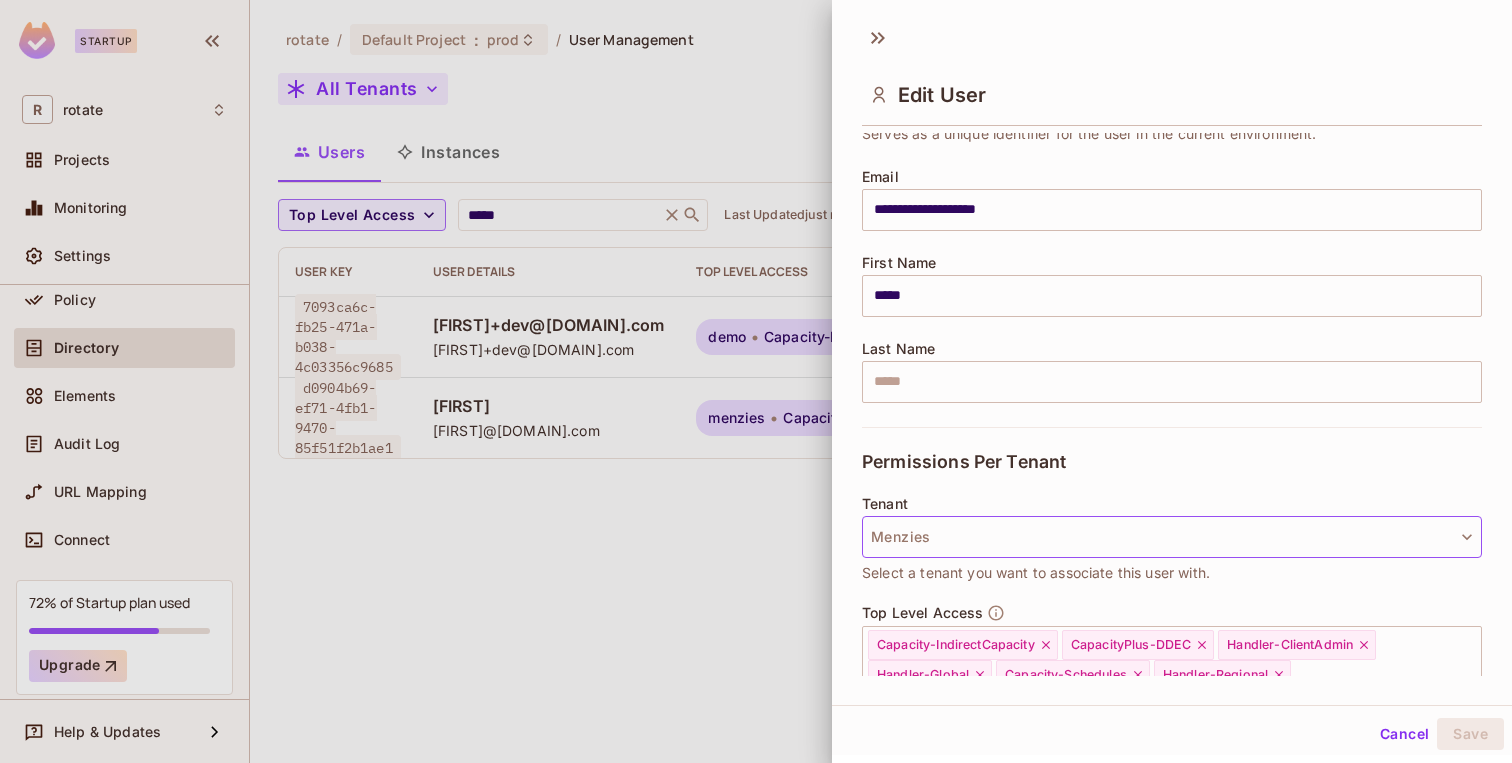 click on "Menzies" at bounding box center [1172, 537] 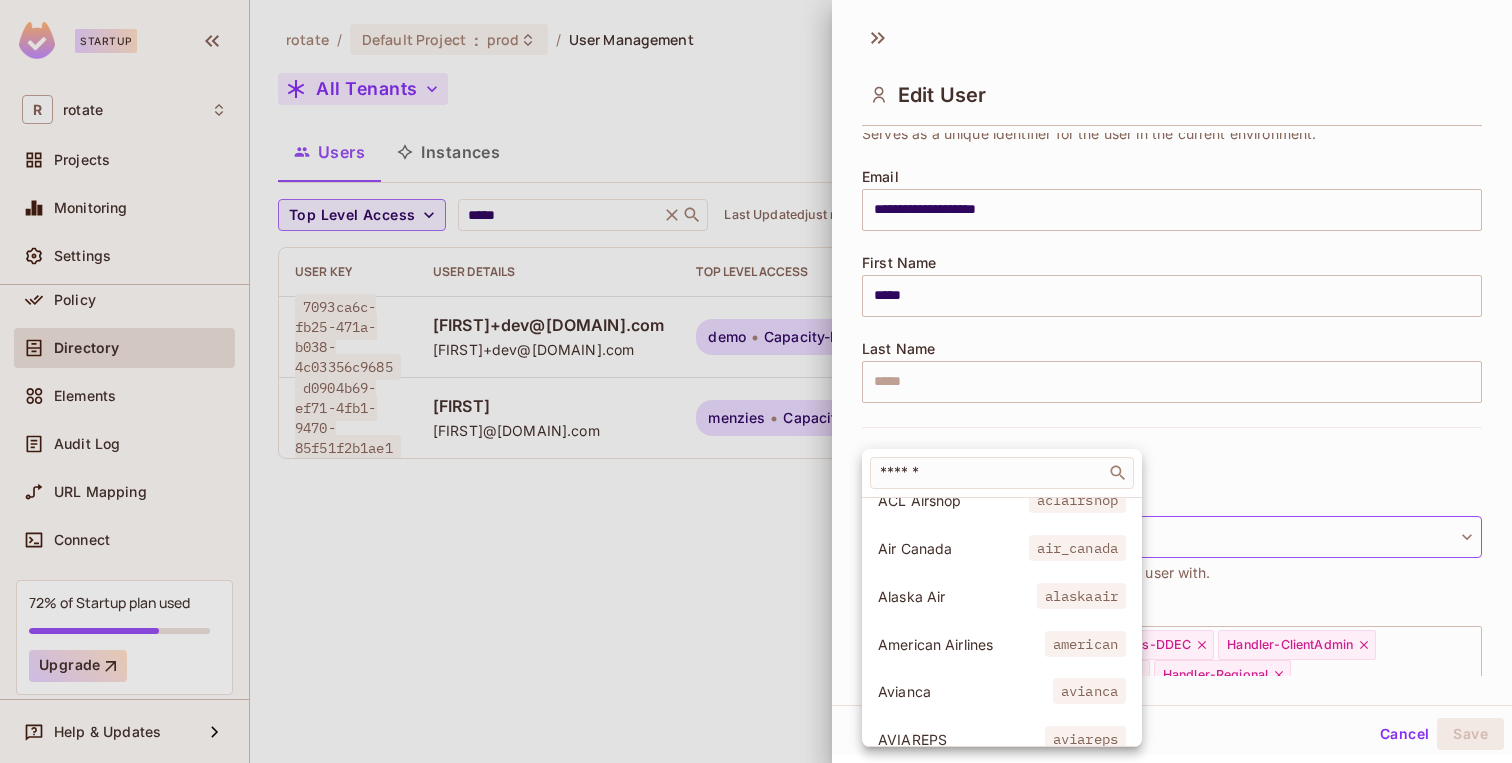 scroll, scrollTop: 73, scrollLeft: 0, axis: vertical 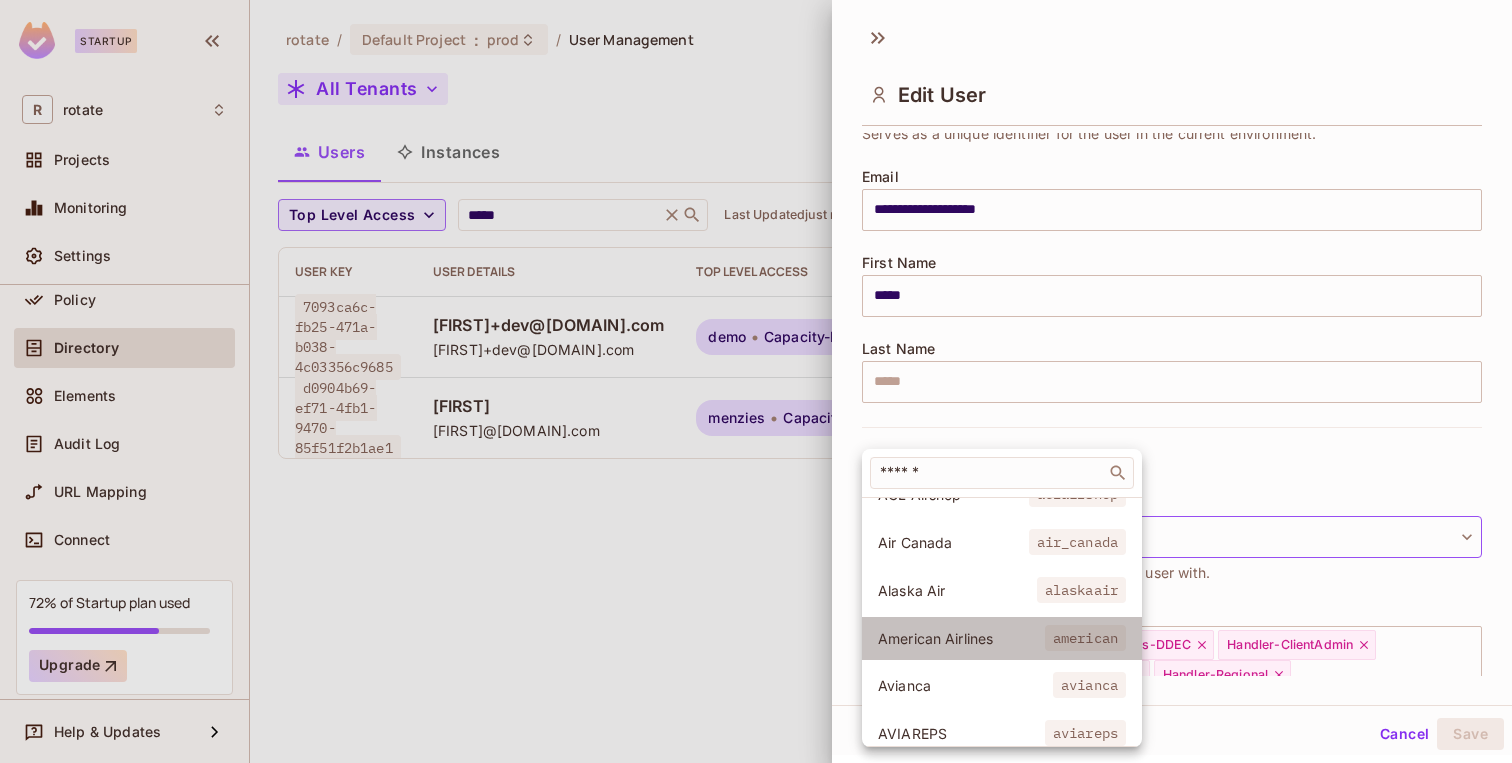 click on "American Airlines" at bounding box center (961, 638) 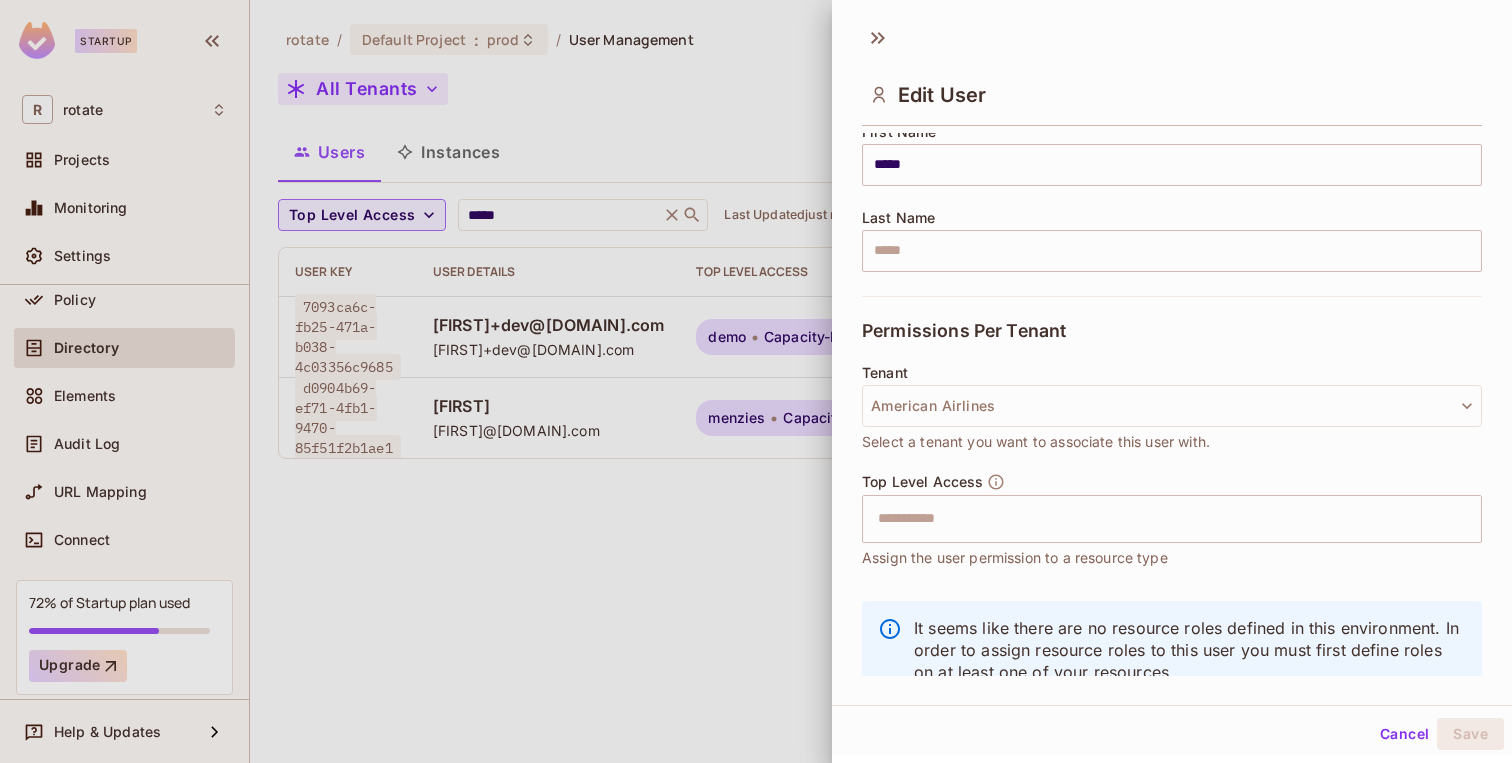 scroll, scrollTop: 318, scrollLeft: 0, axis: vertical 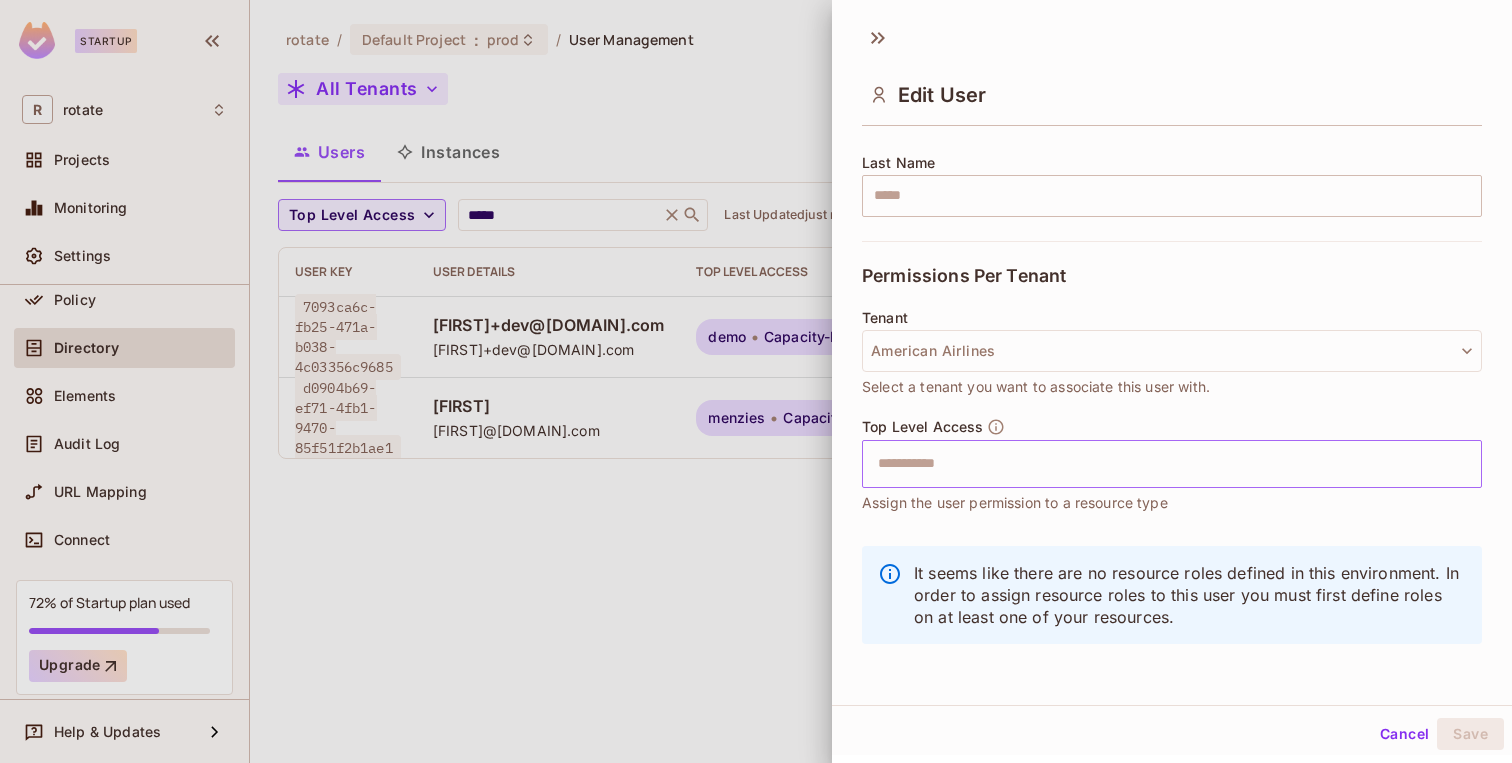 click on "​" at bounding box center (1172, 464) 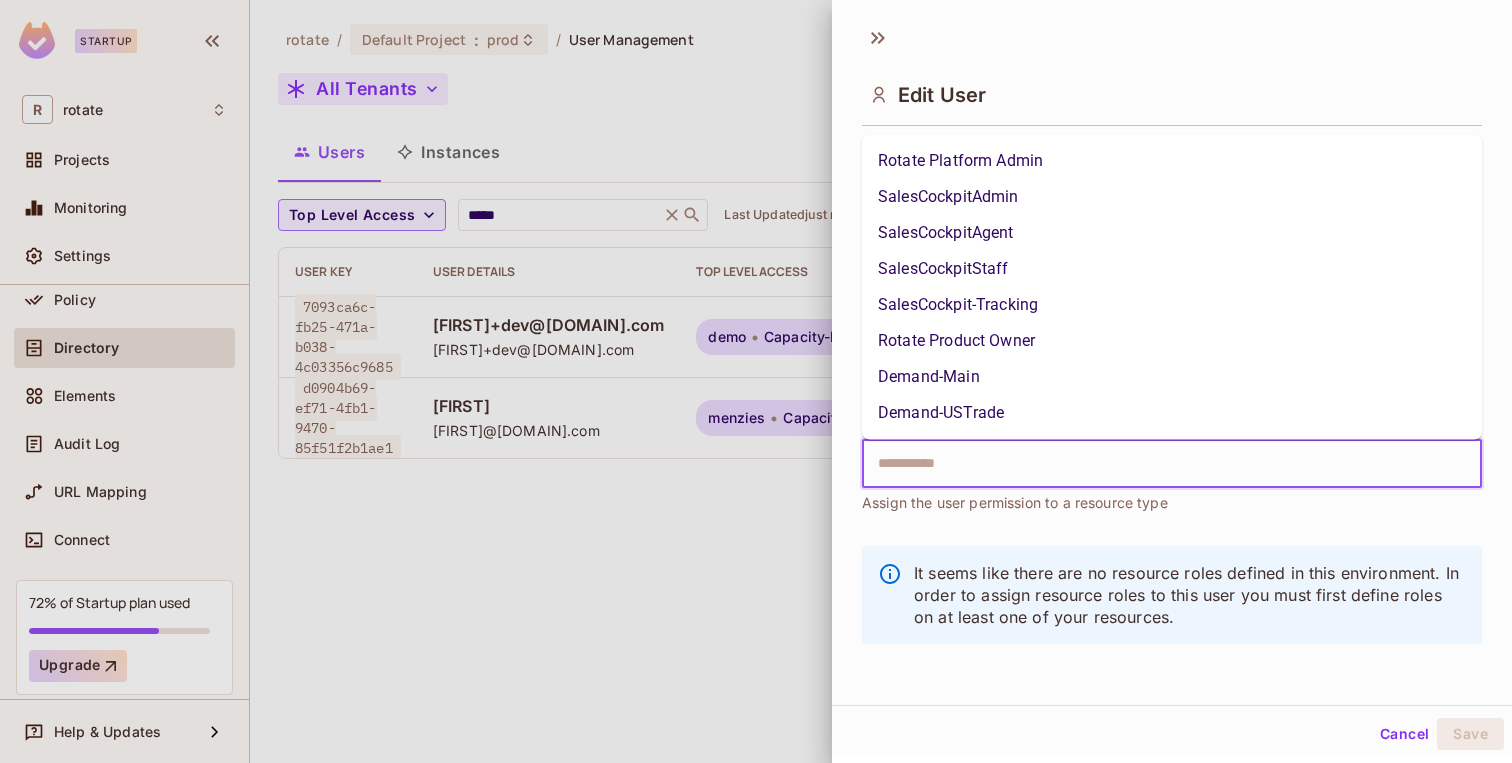 click on "SalesCockpitAdmin" at bounding box center (1172, 196) 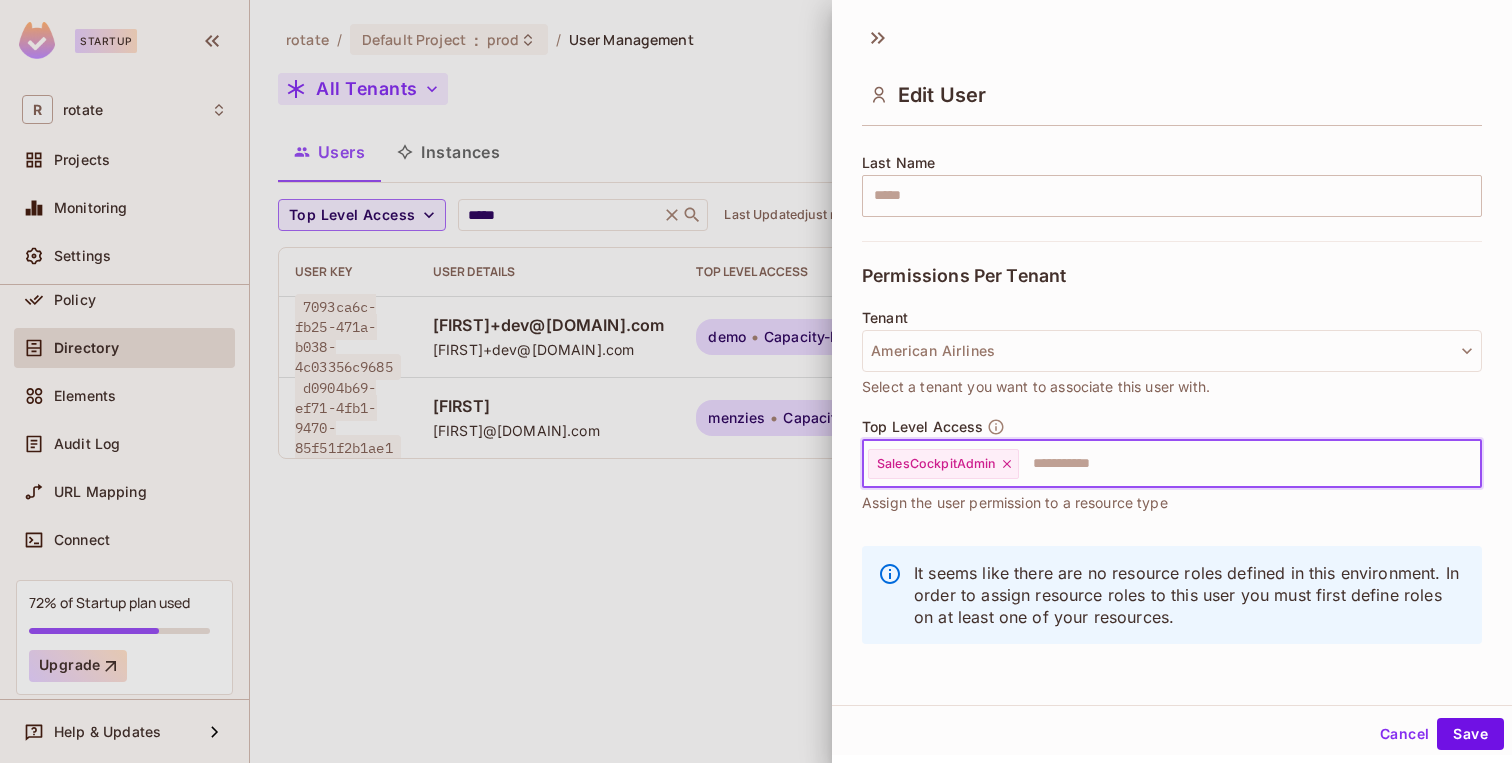 click at bounding box center (1232, 464) 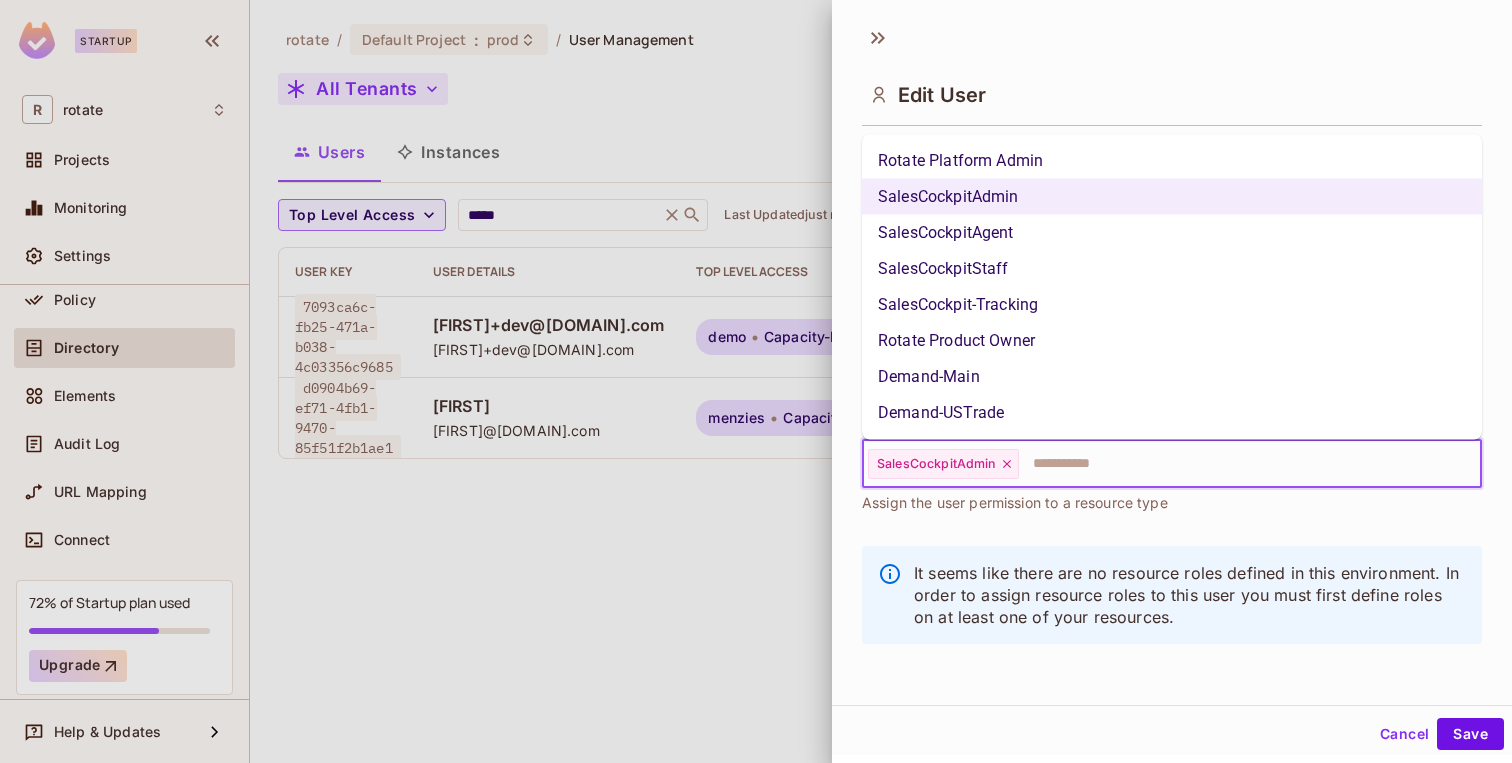 click on "SalesCockpitStaff" at bounding box center (1172, 268) 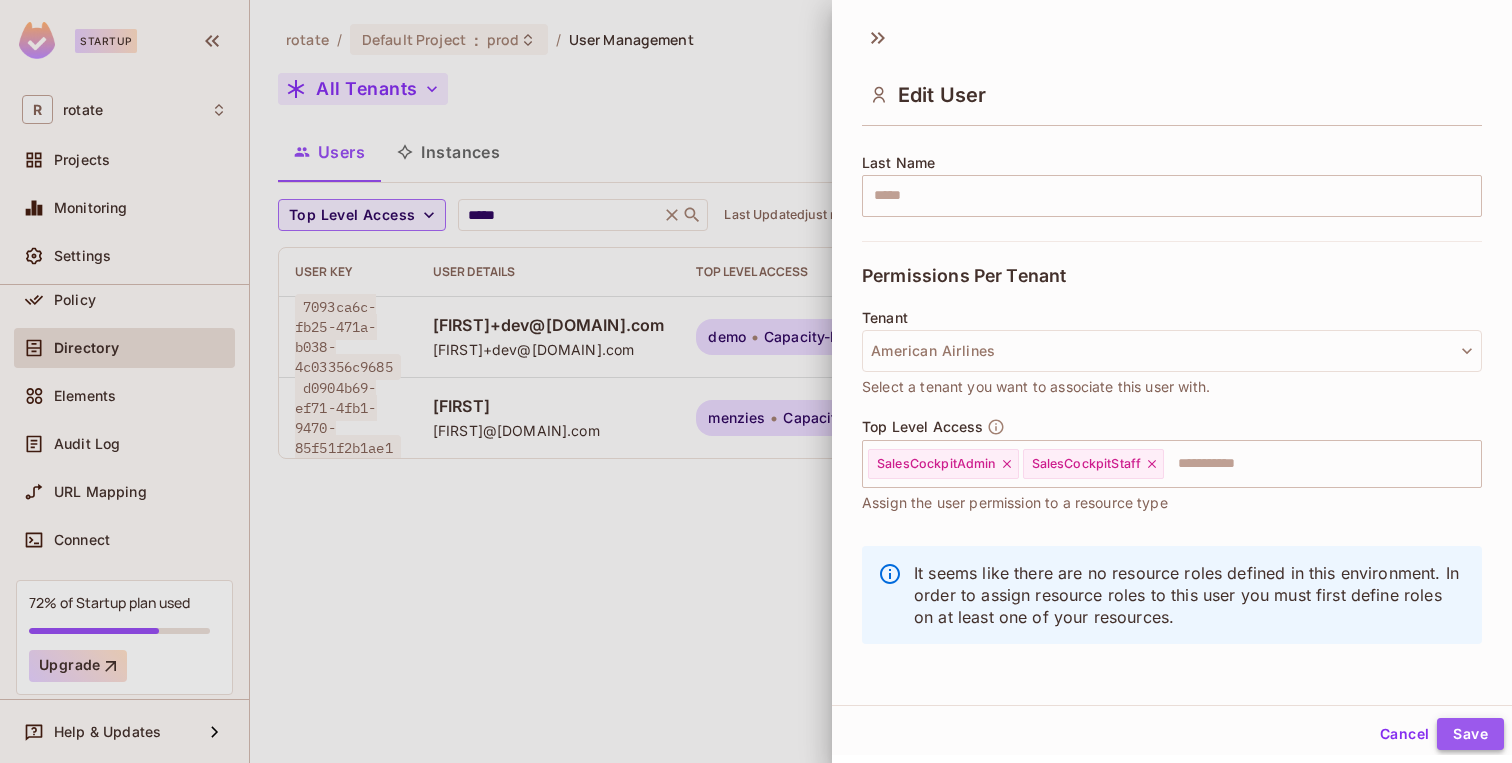 click on "Save" at bounding box center [1470, 734] 